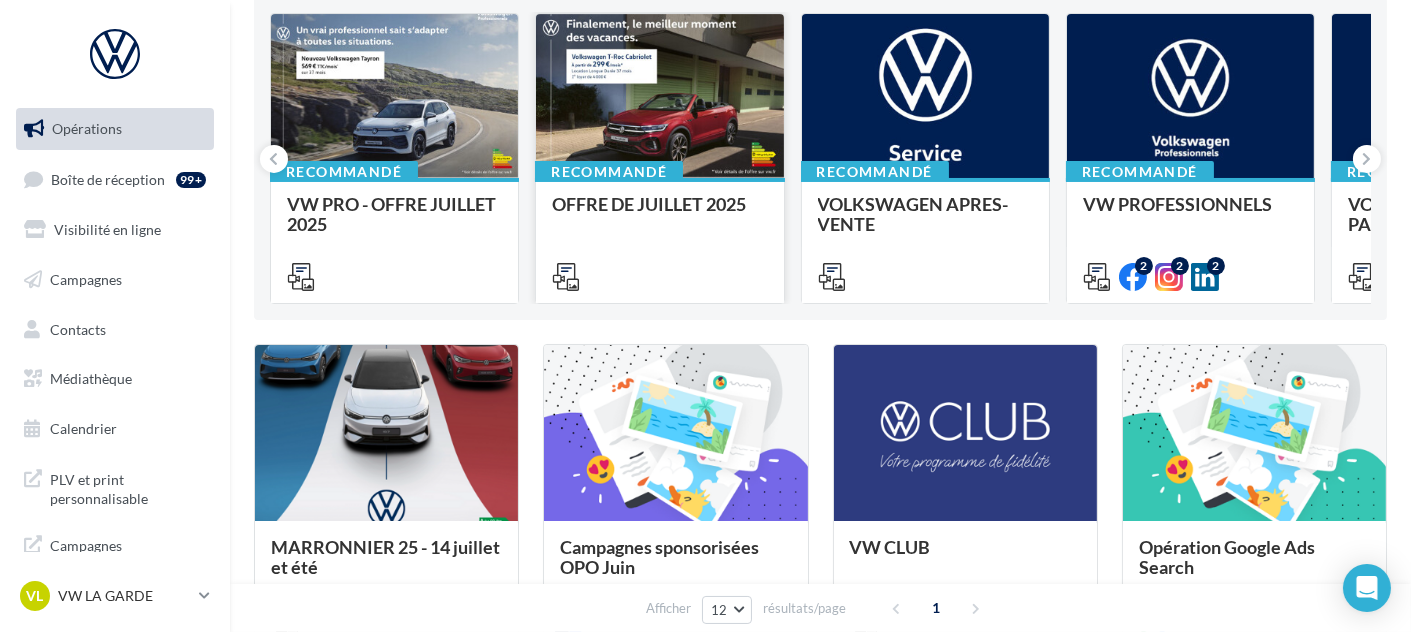 scroll, scrollTop: 220, scrollLeft: 0, axis: vertical 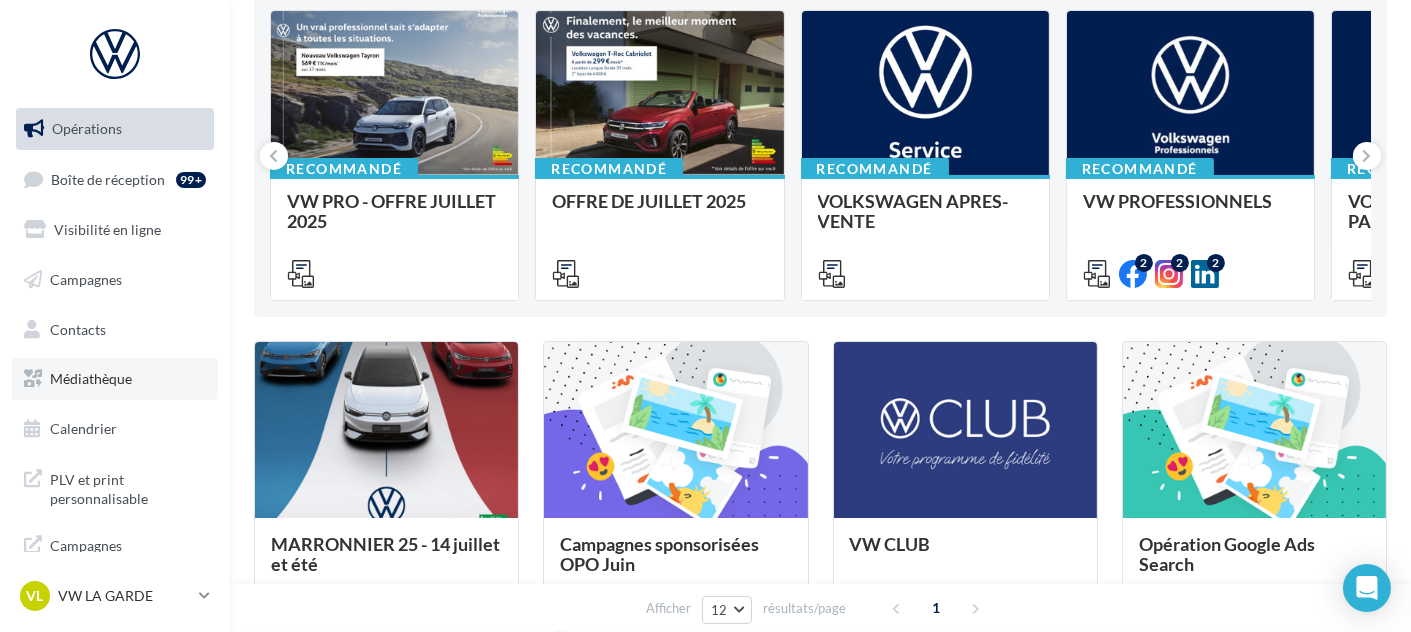 click on "Médiathèque" at bounding box center (91, 378) 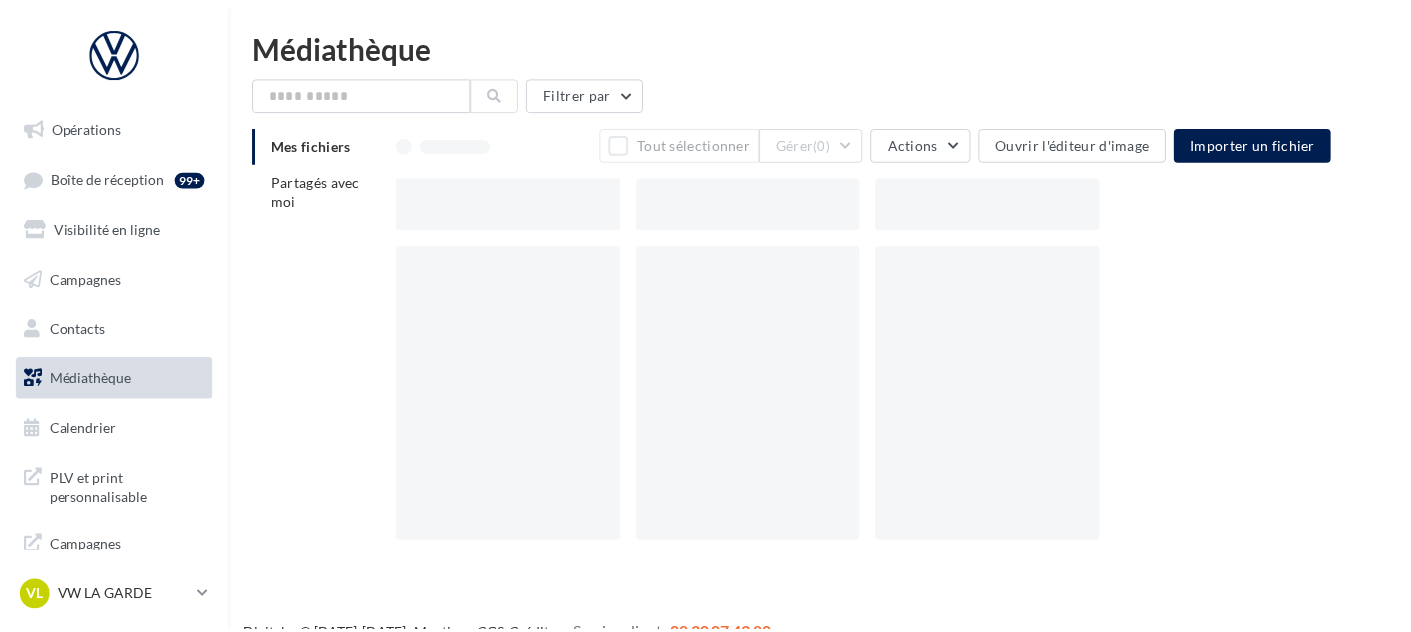 scroll, scrollTop: 0, scrollLeft: 0, axis: both 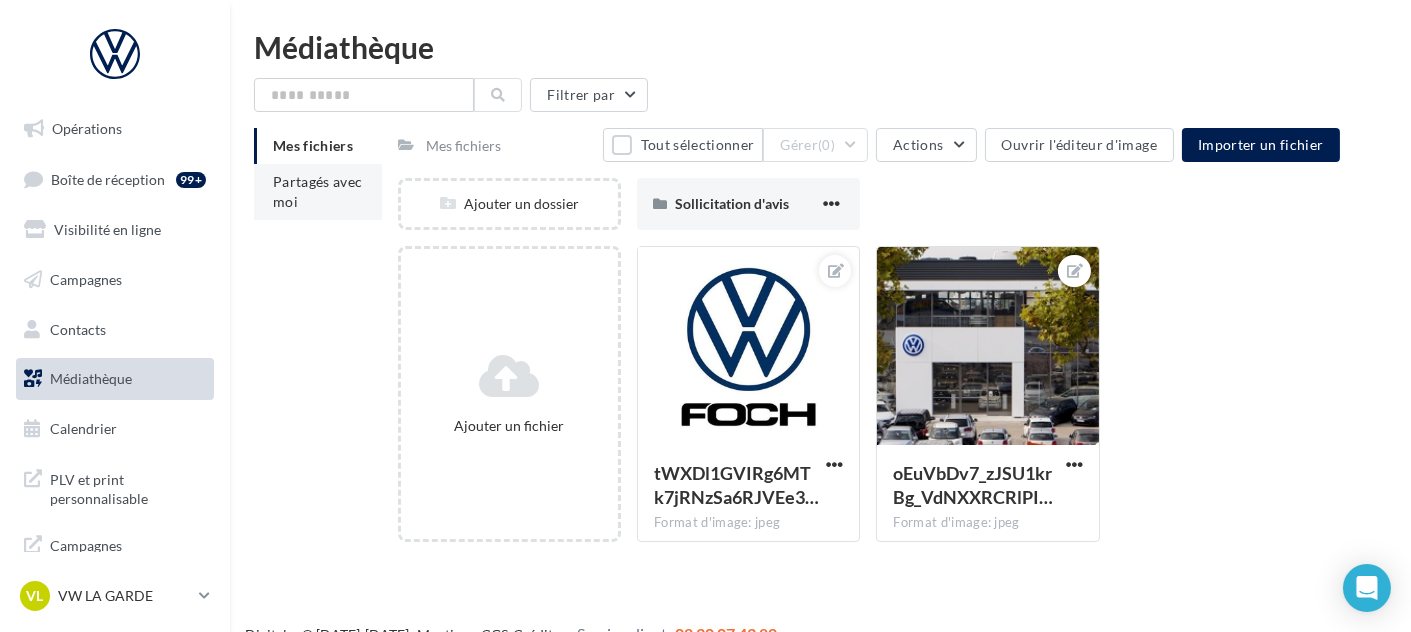 click on "Partagés avec moi" at bounding box center (318, 192) 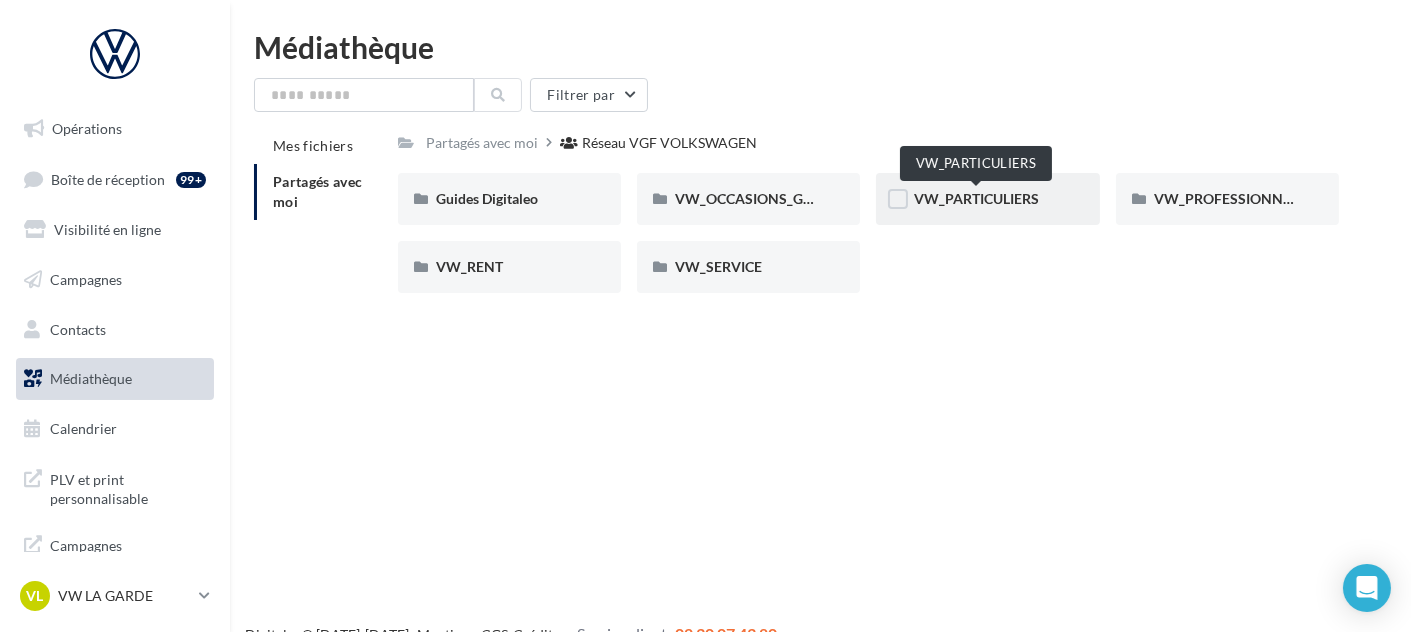 click on "VW_PARTICULIERS" at bounding box center [976, 198] 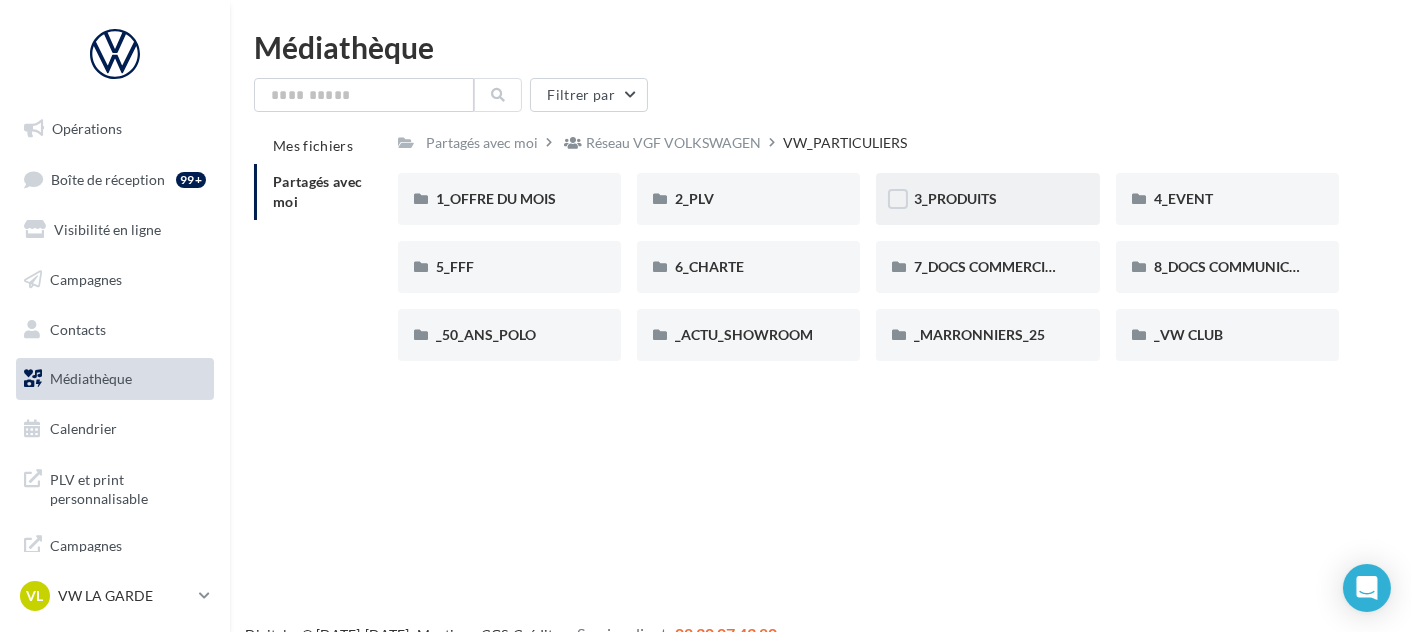 click on "3_PRODUITS" at bounding box center (987, 199) 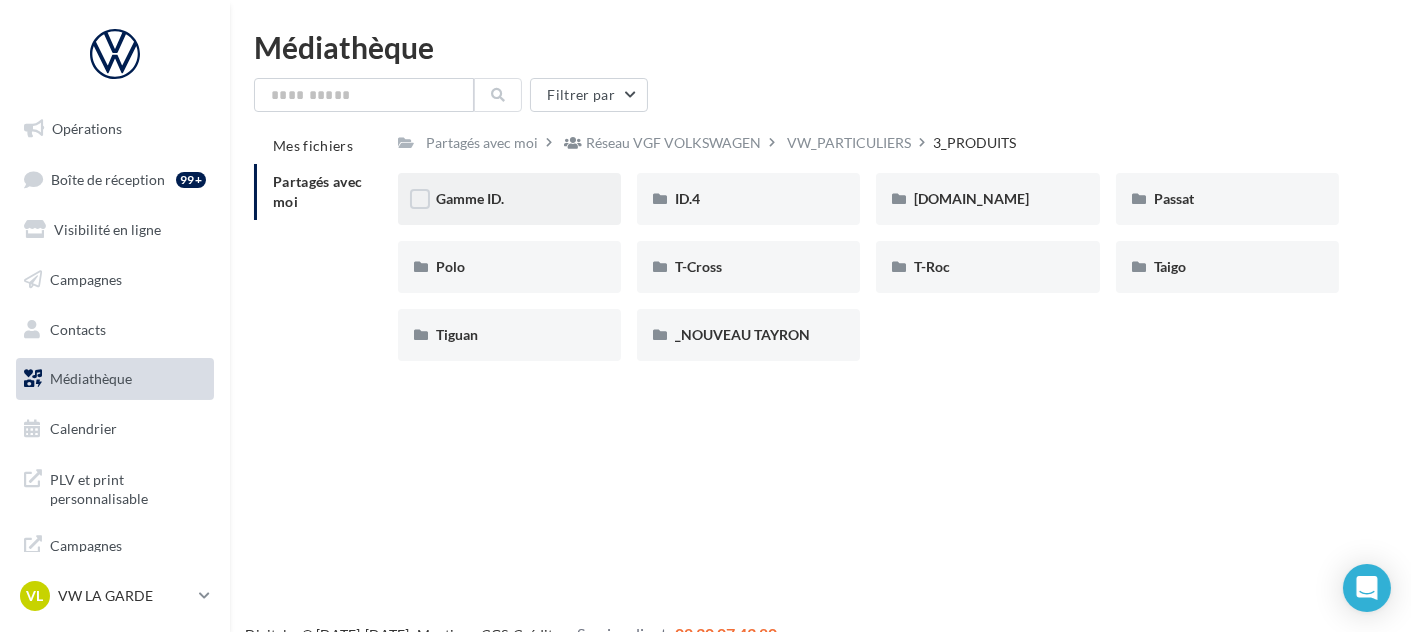 click on "Gamme ID." at bounding box center [509, 199] 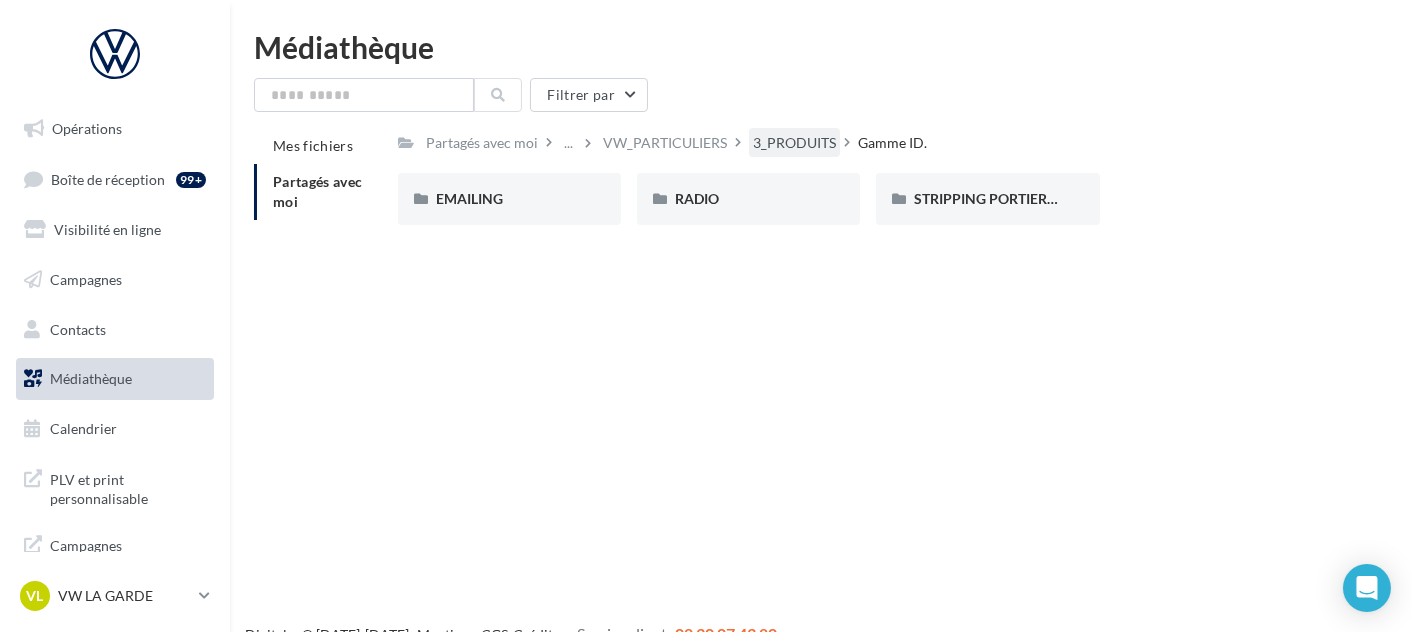 click on "3_PRODUITS" at bounding box center [794, 143] 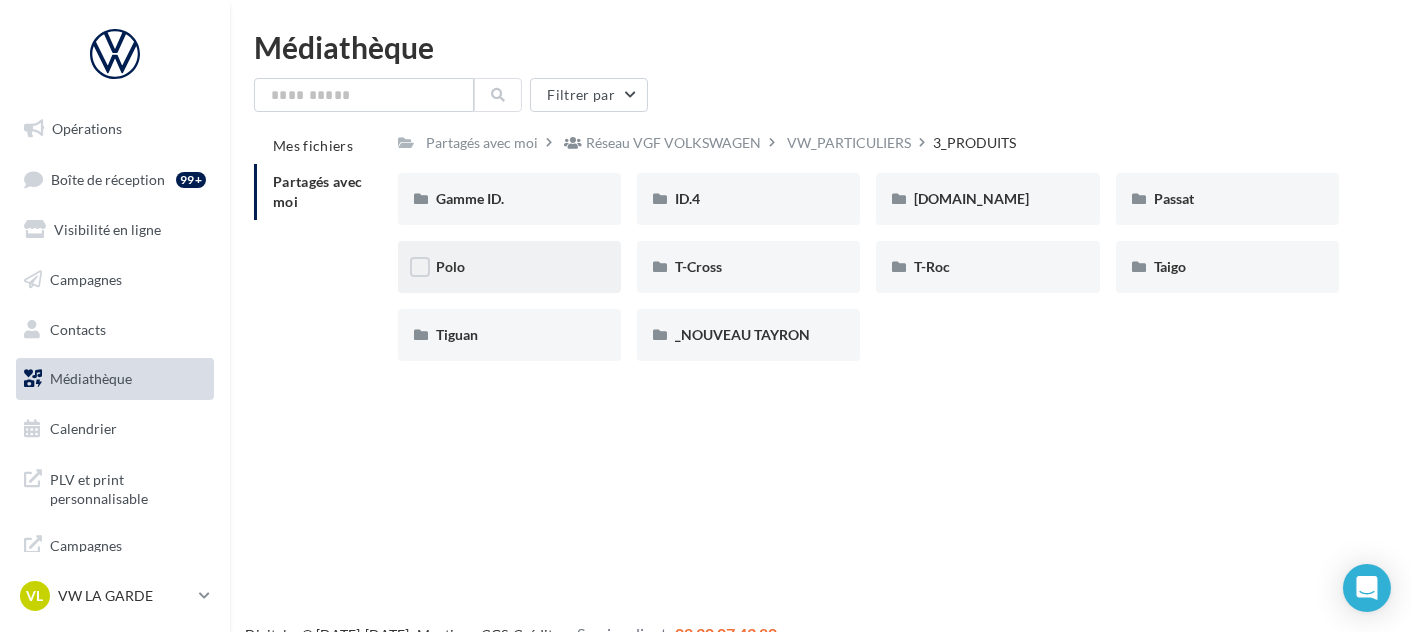 click on "Polo" at bounding box center [509, 267] 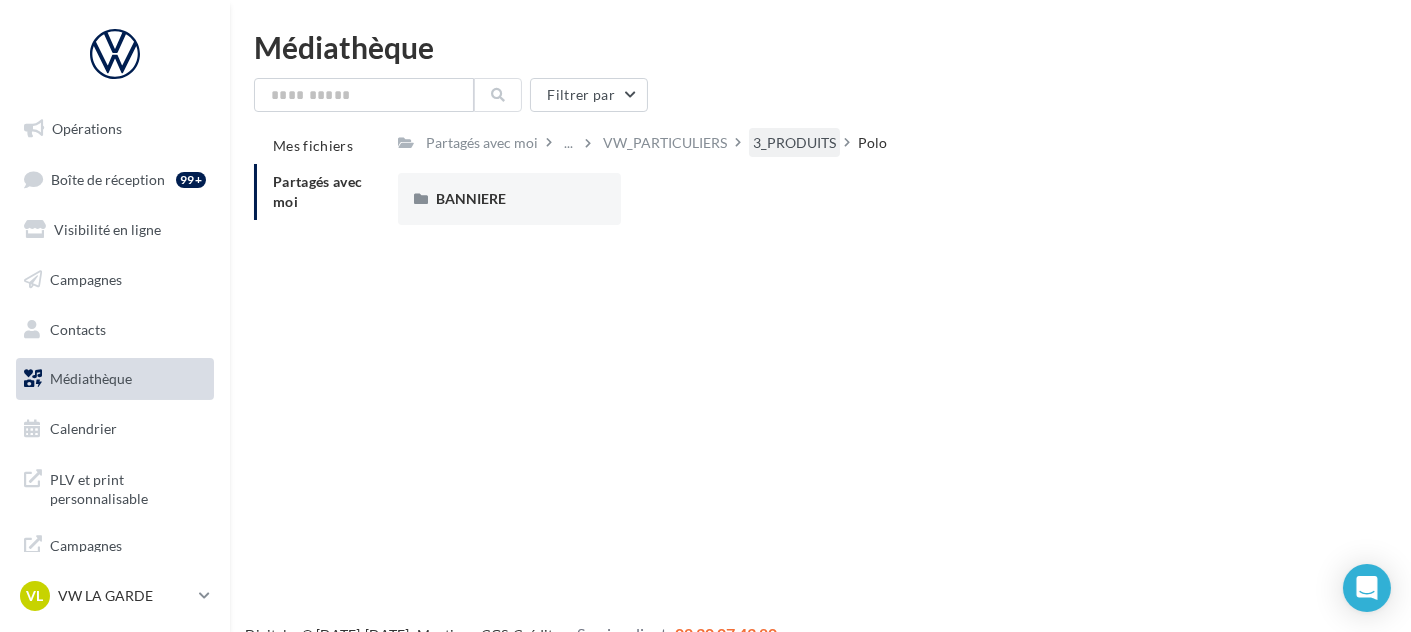 click on "3_PRODUITS" at bounding box center [794, 143] 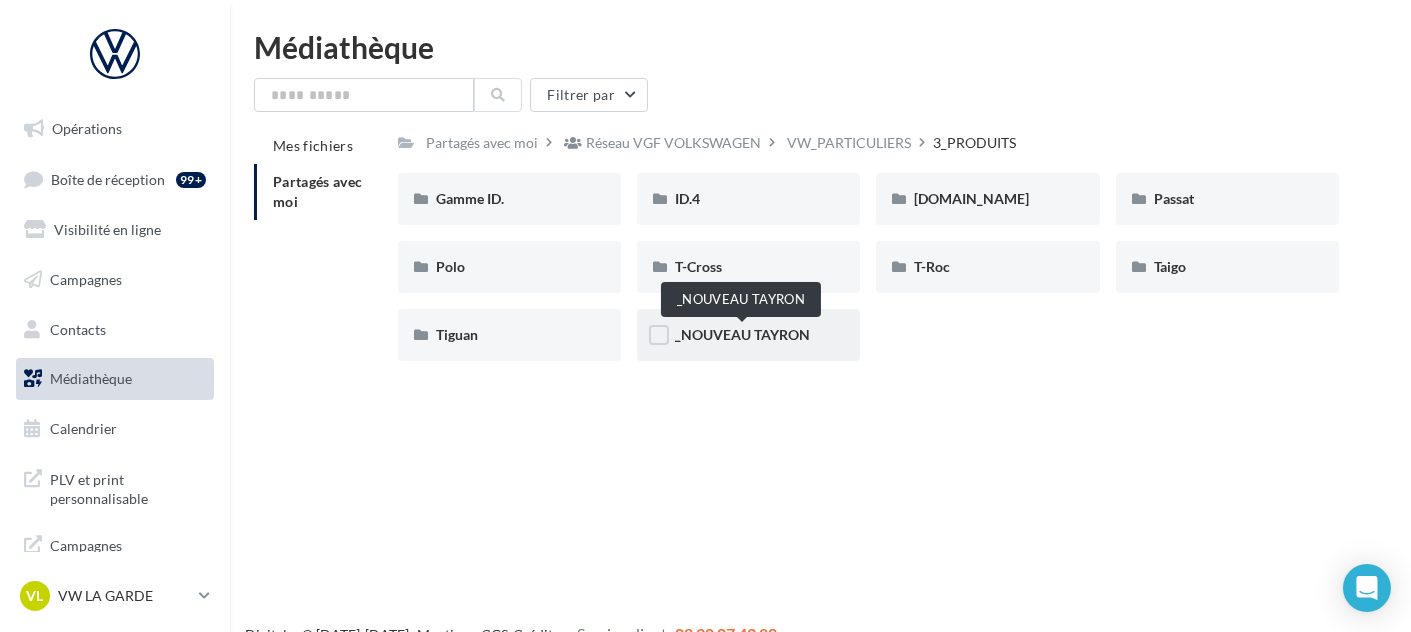 click on "_NOUVEAU TAYRON" at bounding box center [742, 334] 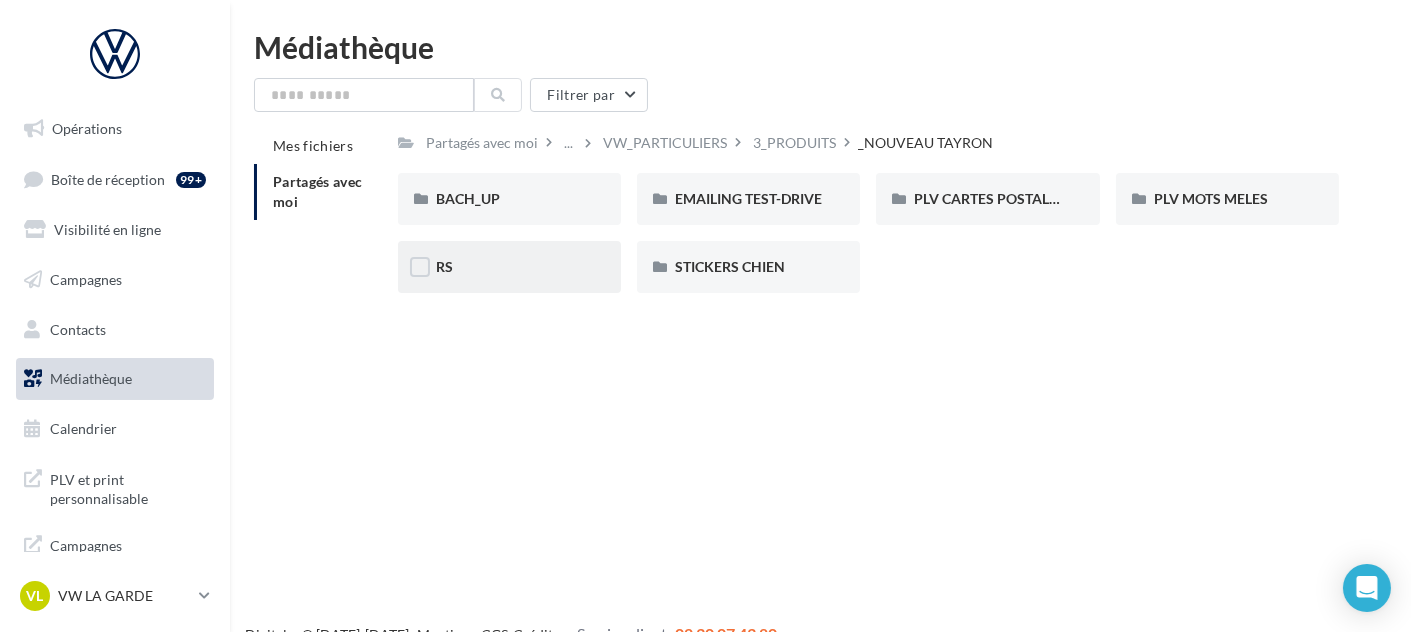 click on "RS" at bounding box center (509, 267) 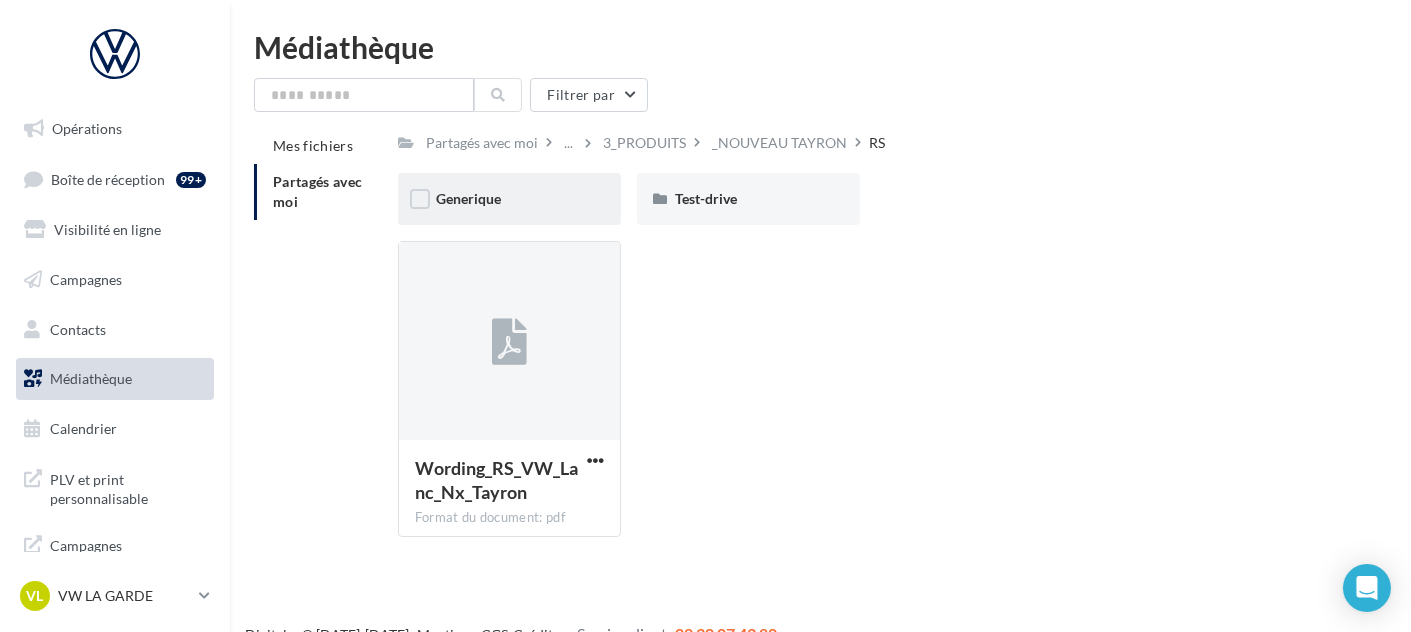 click on "Generique" at bounding box center (509, 199) 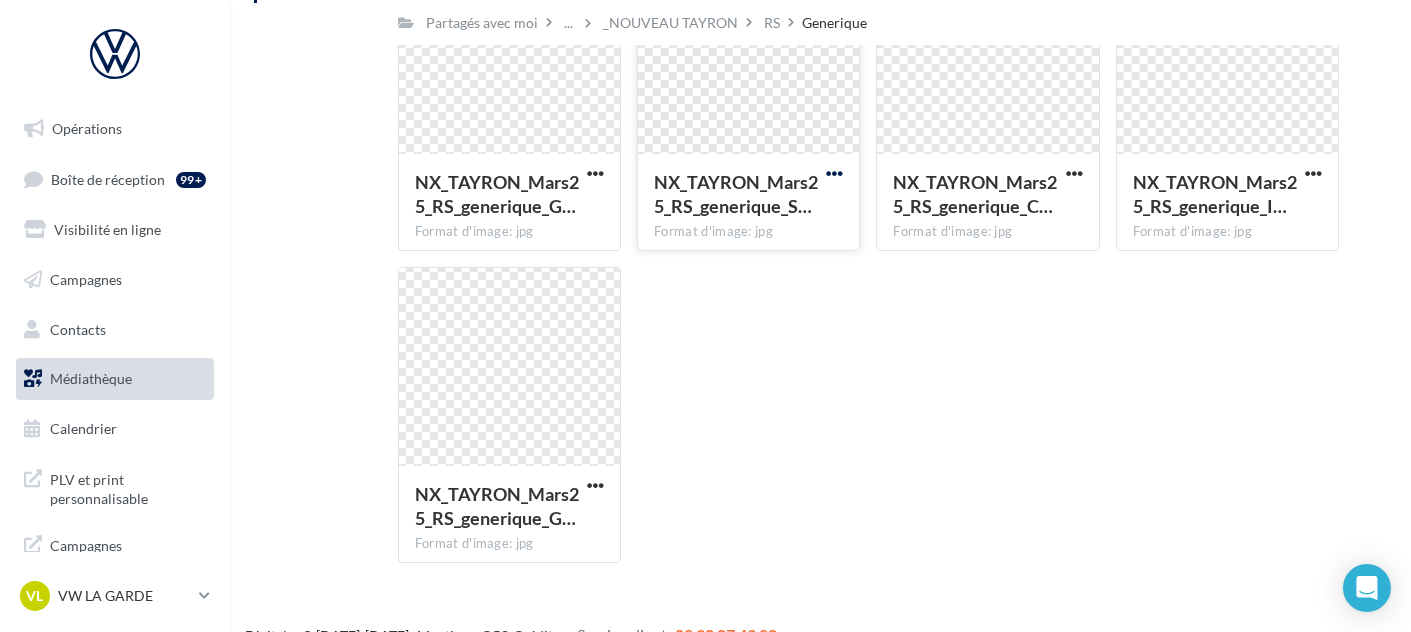 scroll, scrollTop: 133, scrollLeft: 0, axis: vertical 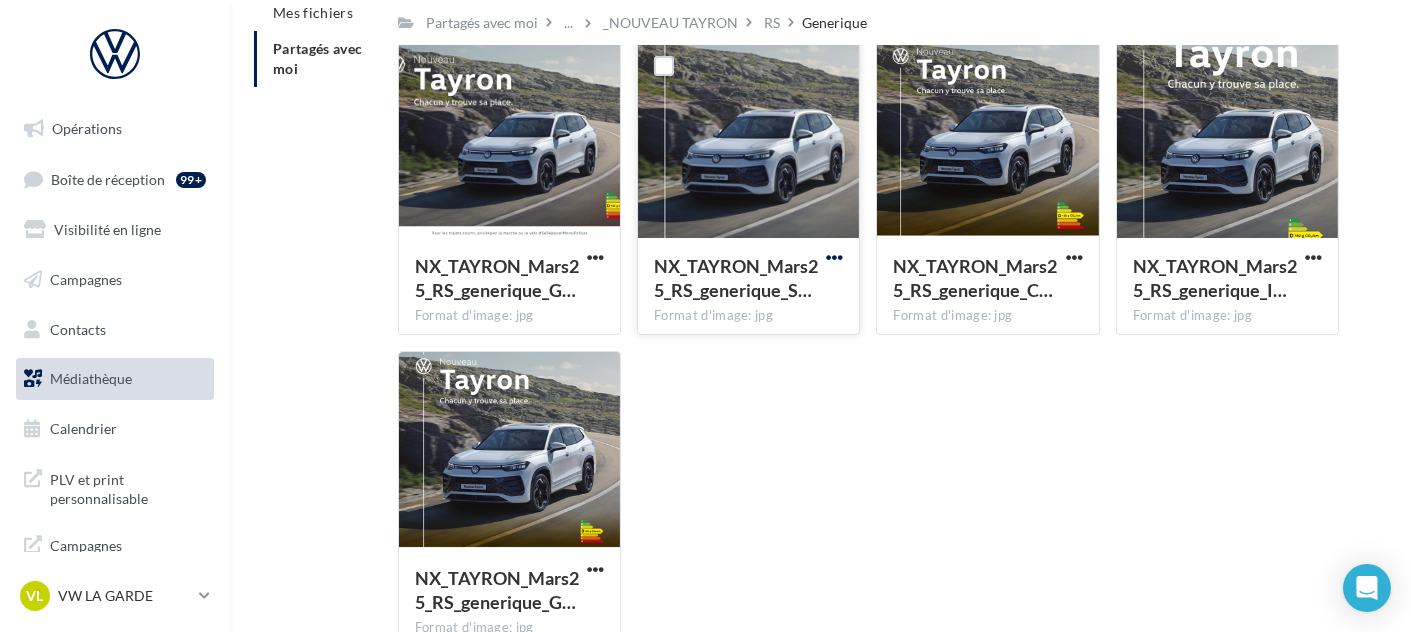 click at bounding box center [834, 257] 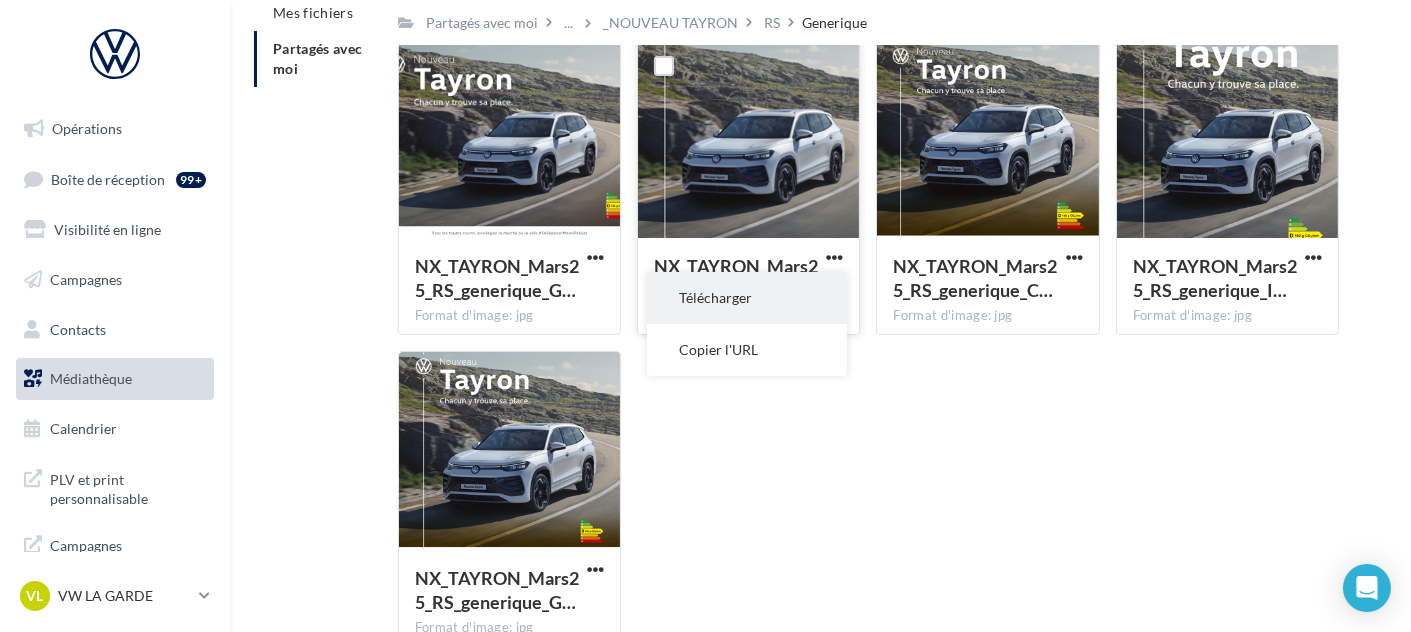 click on "Télécharger" at bounding box center (747, 298) 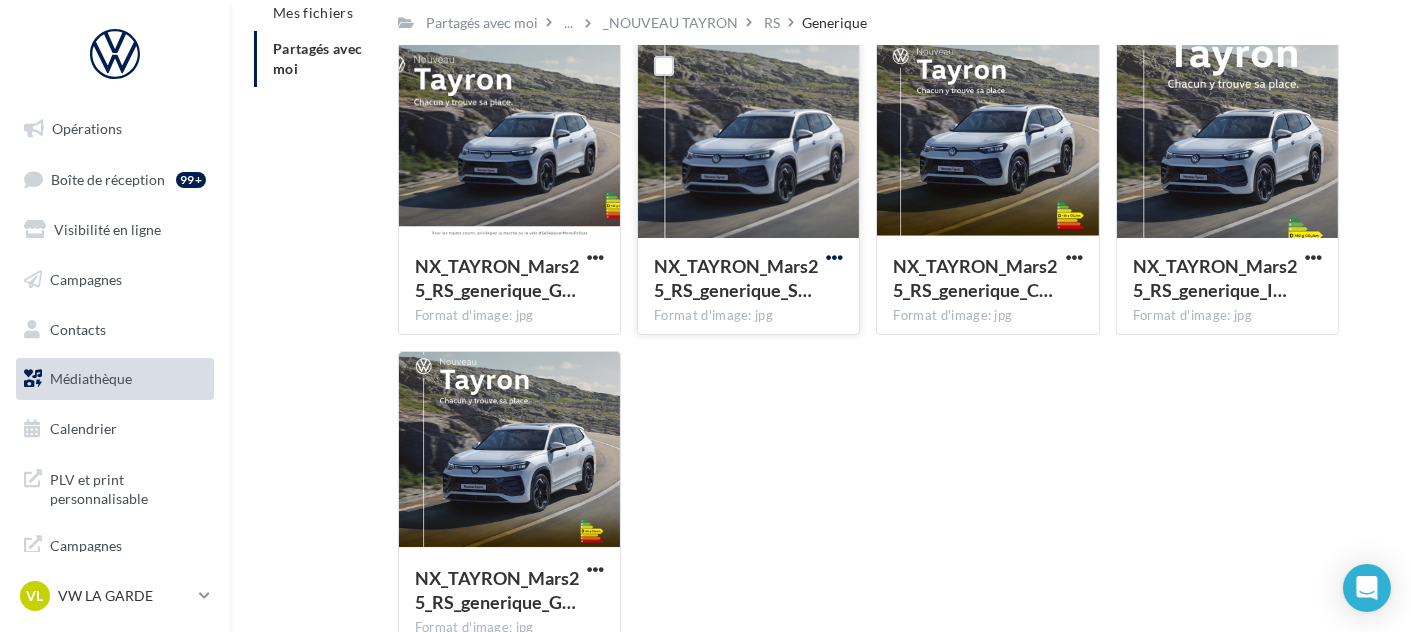 click at bounding box center [834, 257] 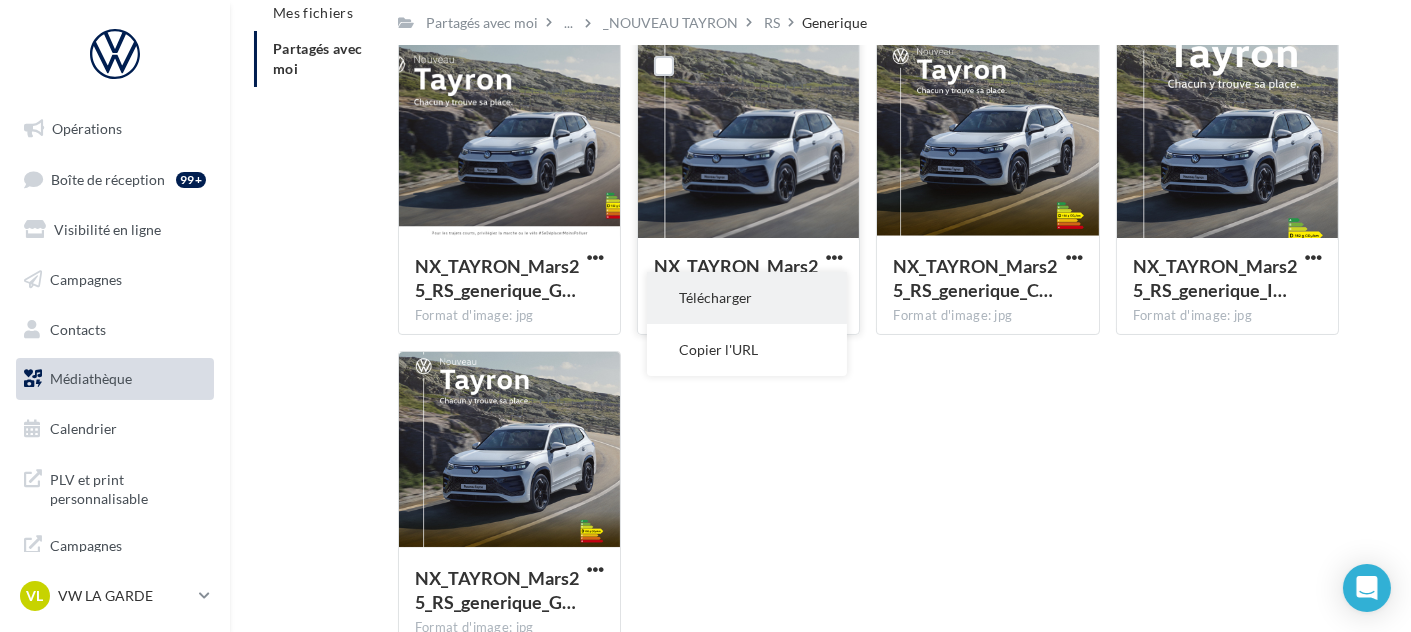 click on "Télécharger" at bounding box center (747, 298) 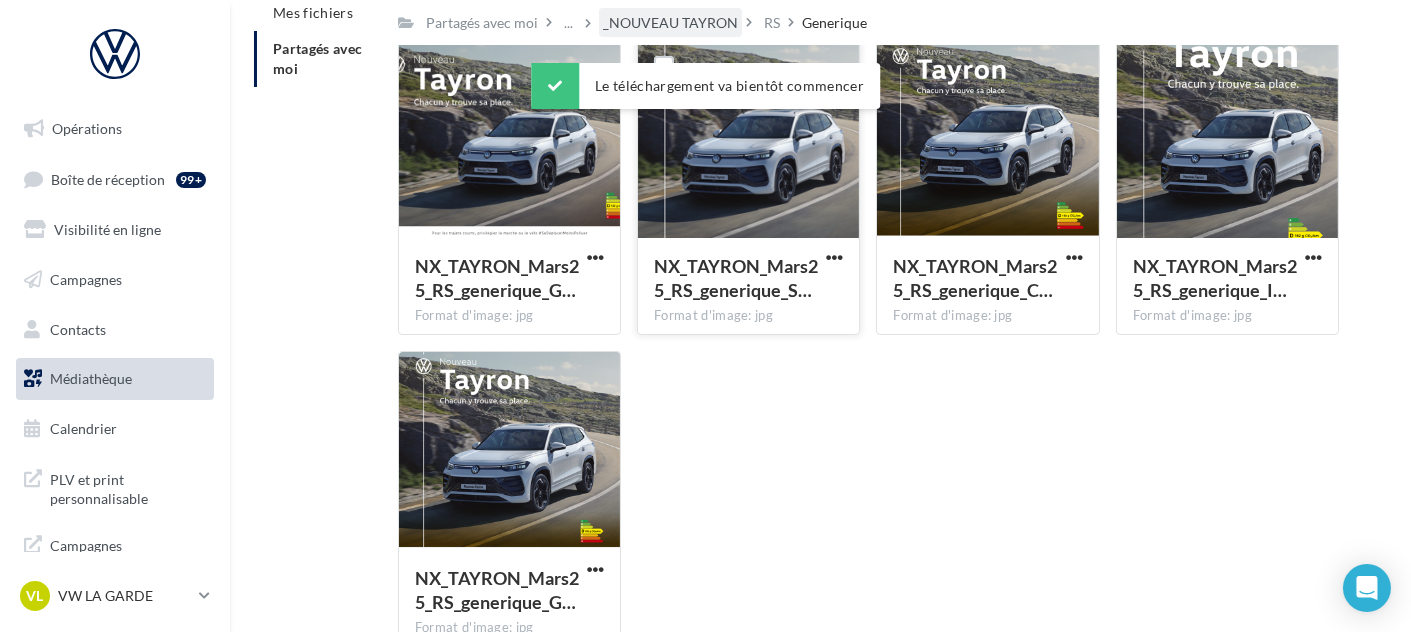 click on "_NOUVEAU TAYRON" at bounding box center [670, 23] 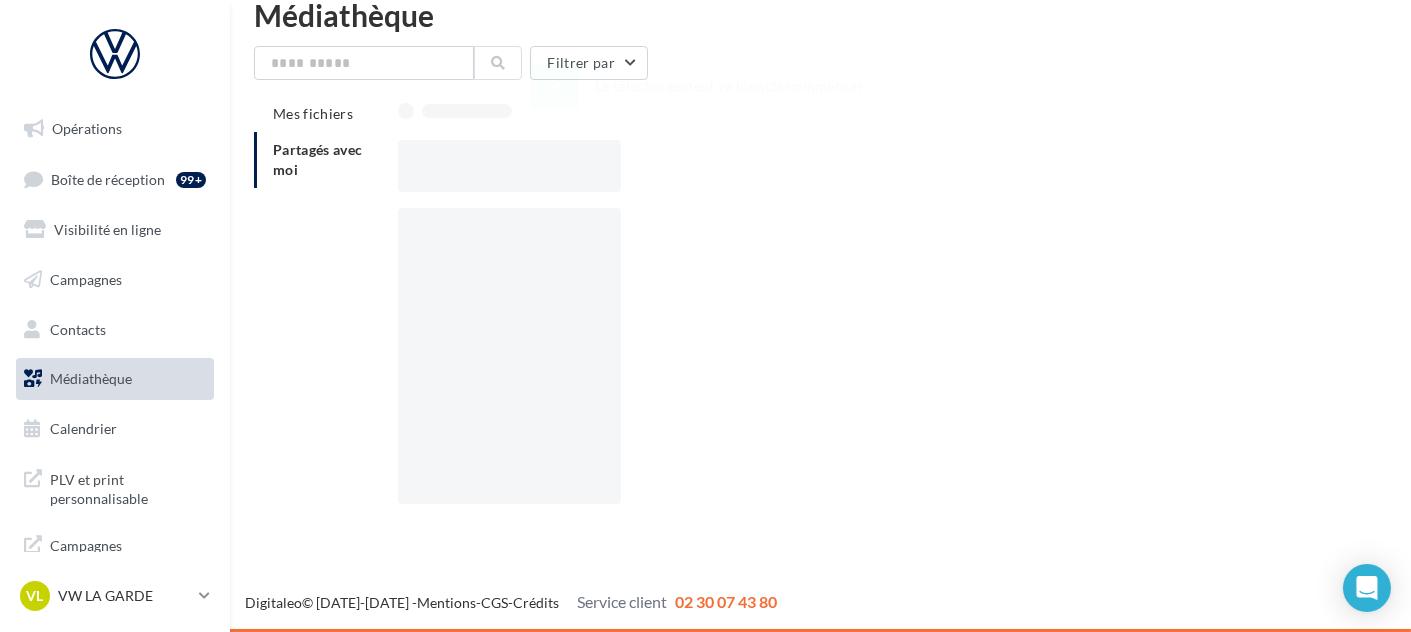 scroll, scrollTop: 31, scrollLeft: 0, axis: vertical 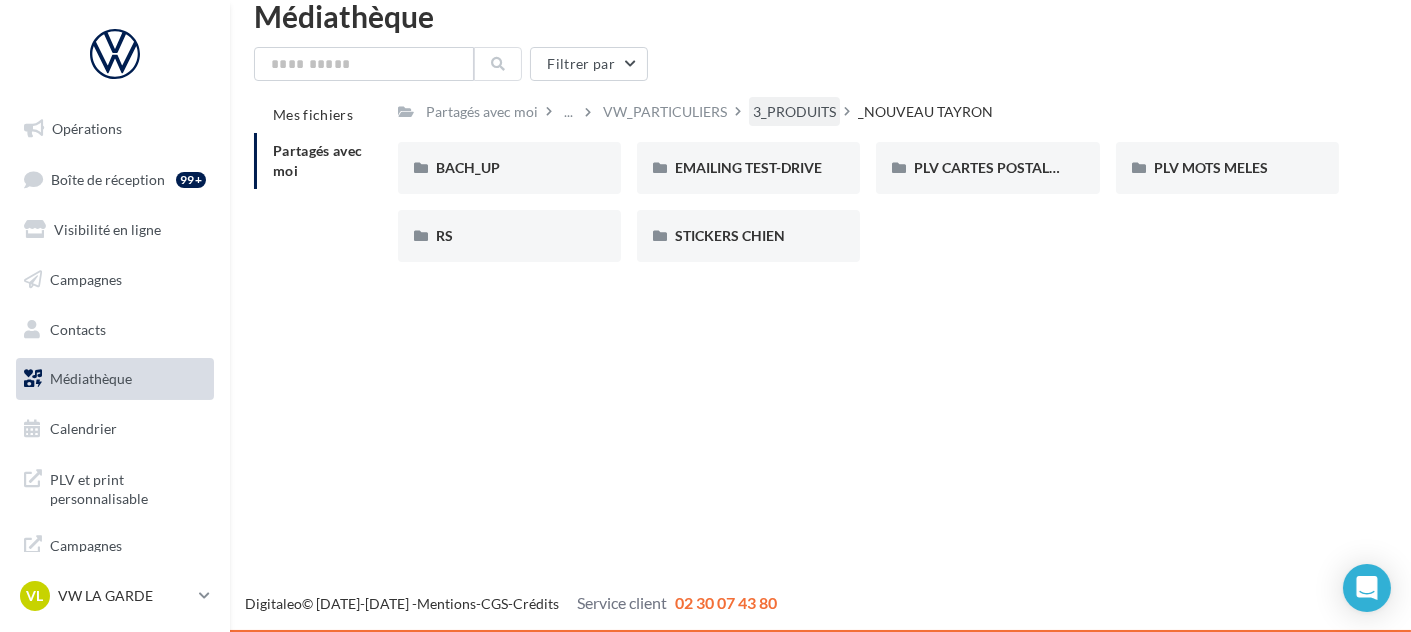 click on "3_PRODUITS" at bounding box center (794, 112) 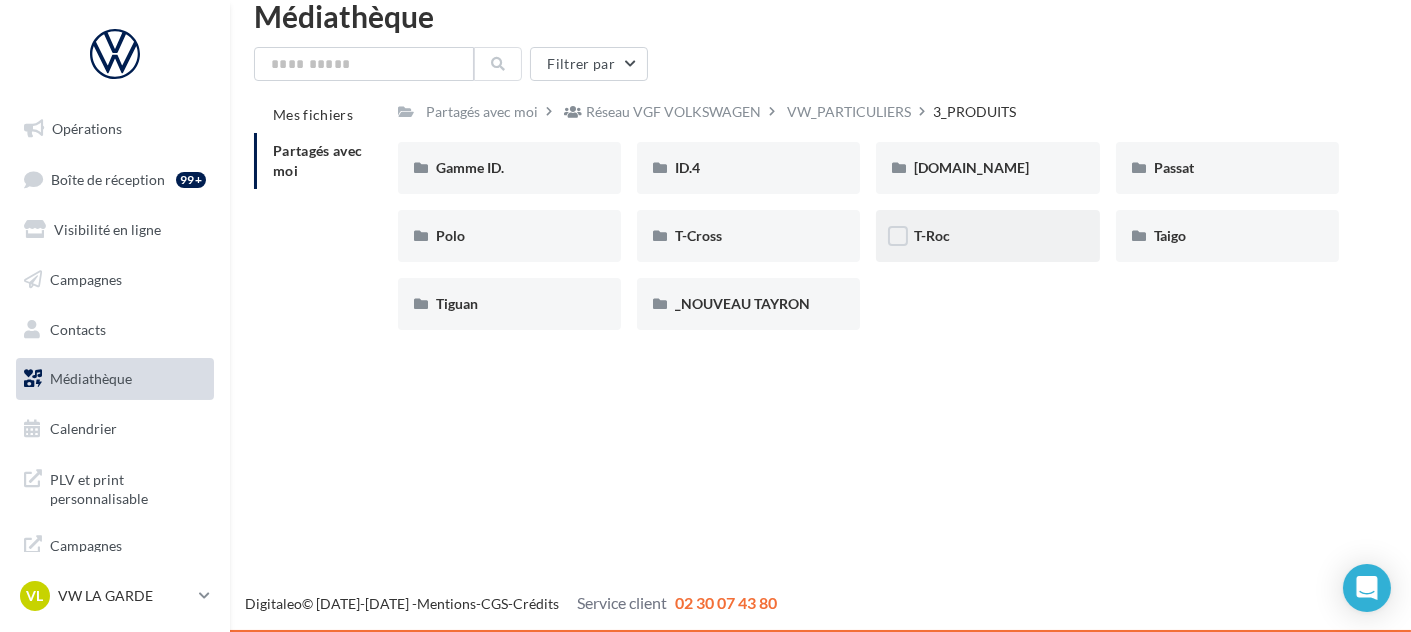 click on "T-Roc" at bounding box center (987, 236) 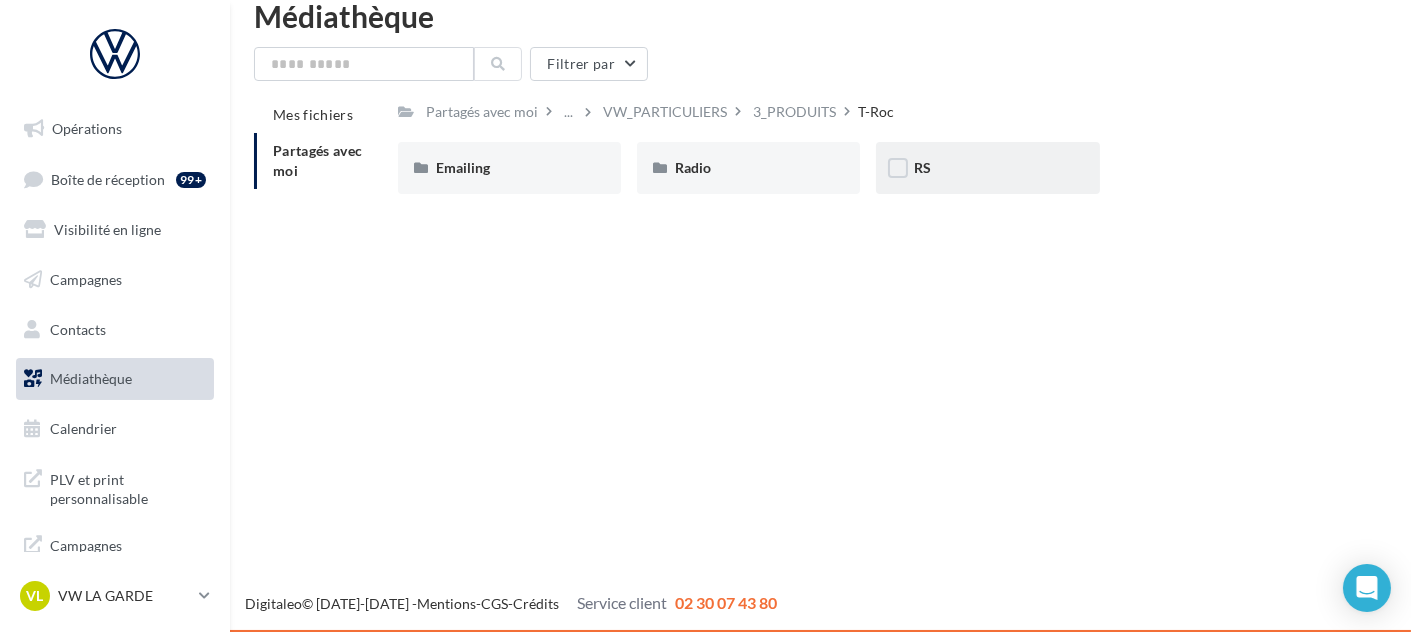 click on "RS" at bounding box center [987, 168] 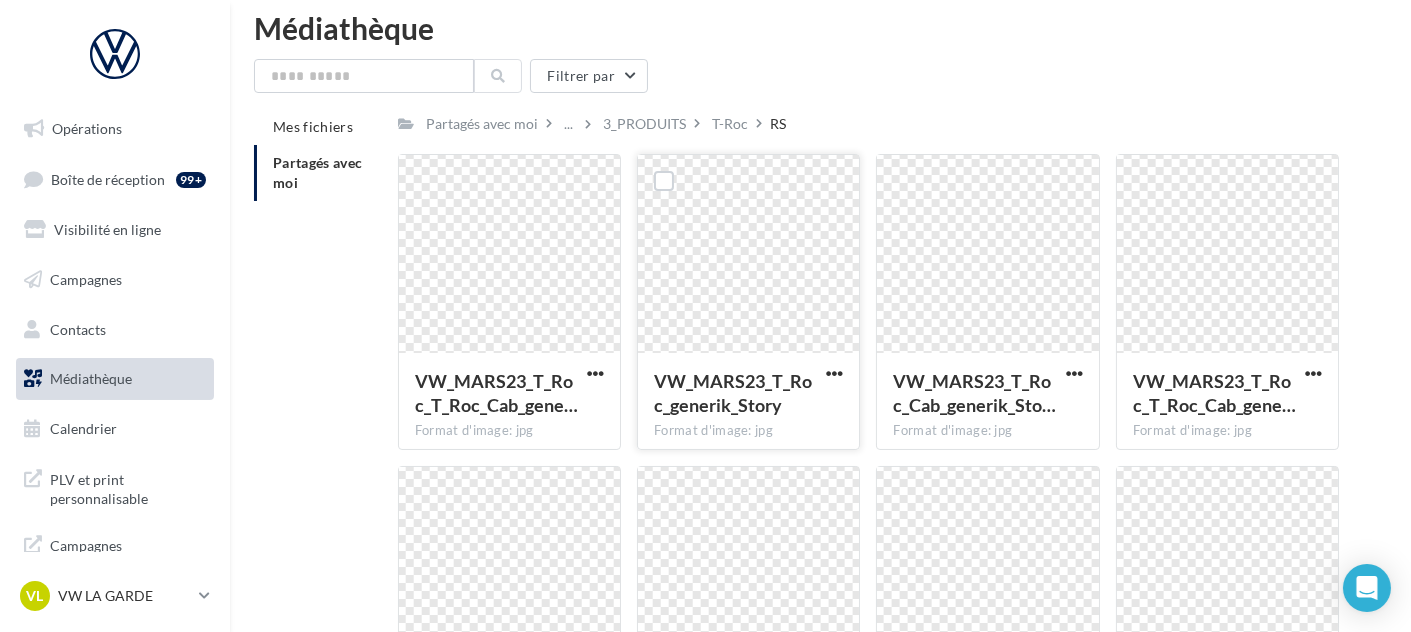 scroll, scrollTop: 20, scrollLeft: 0, axis: vertical 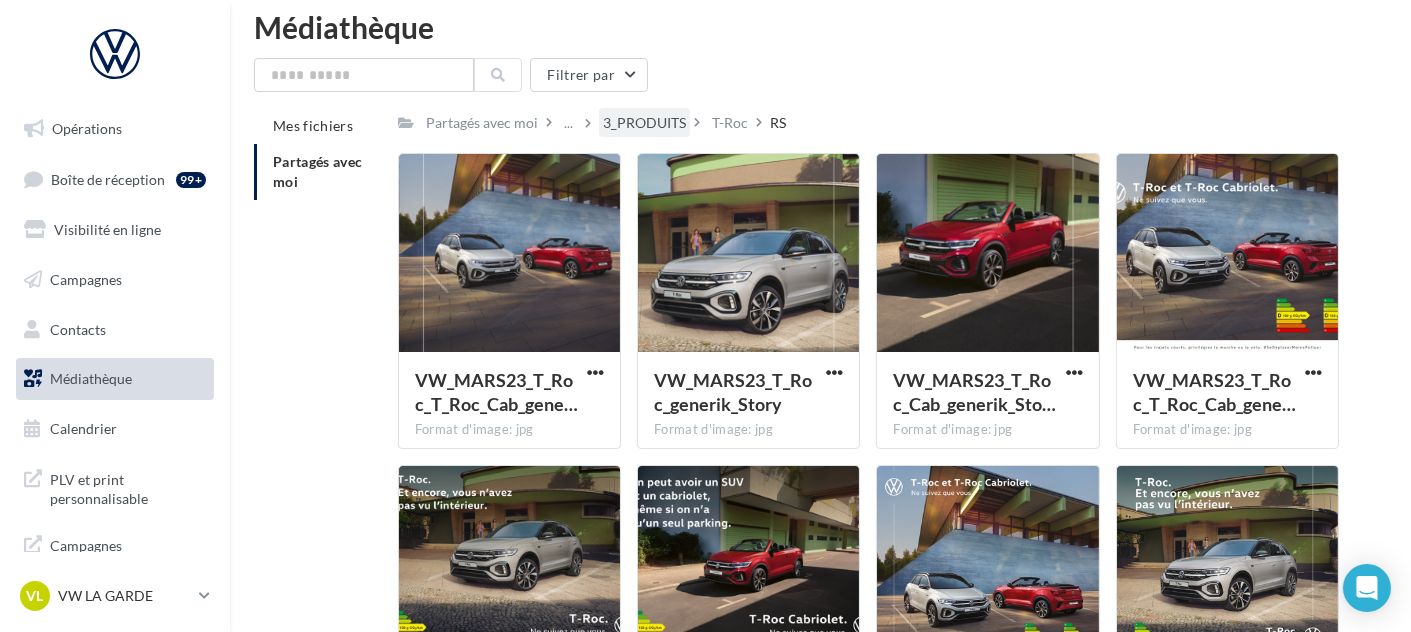 click on "3_PRODUITS" at bounding box center [644, 123] 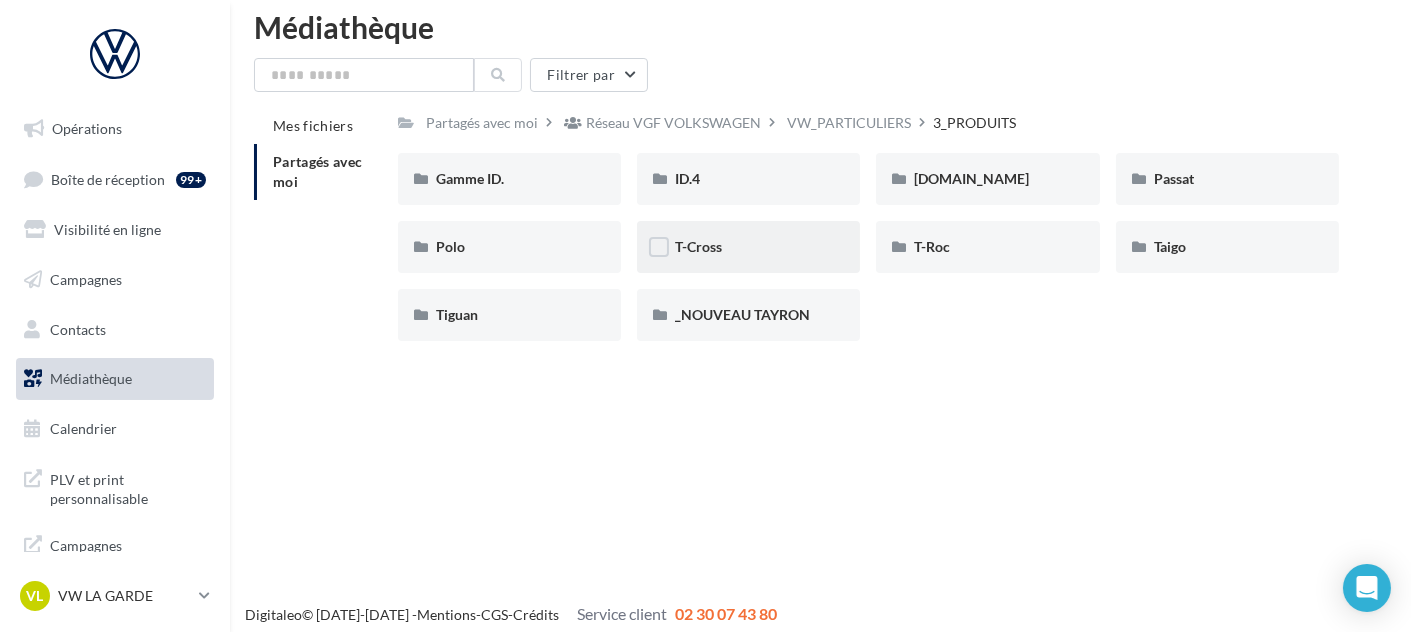 click on "T-Cross" at bounding box center (748, 247) 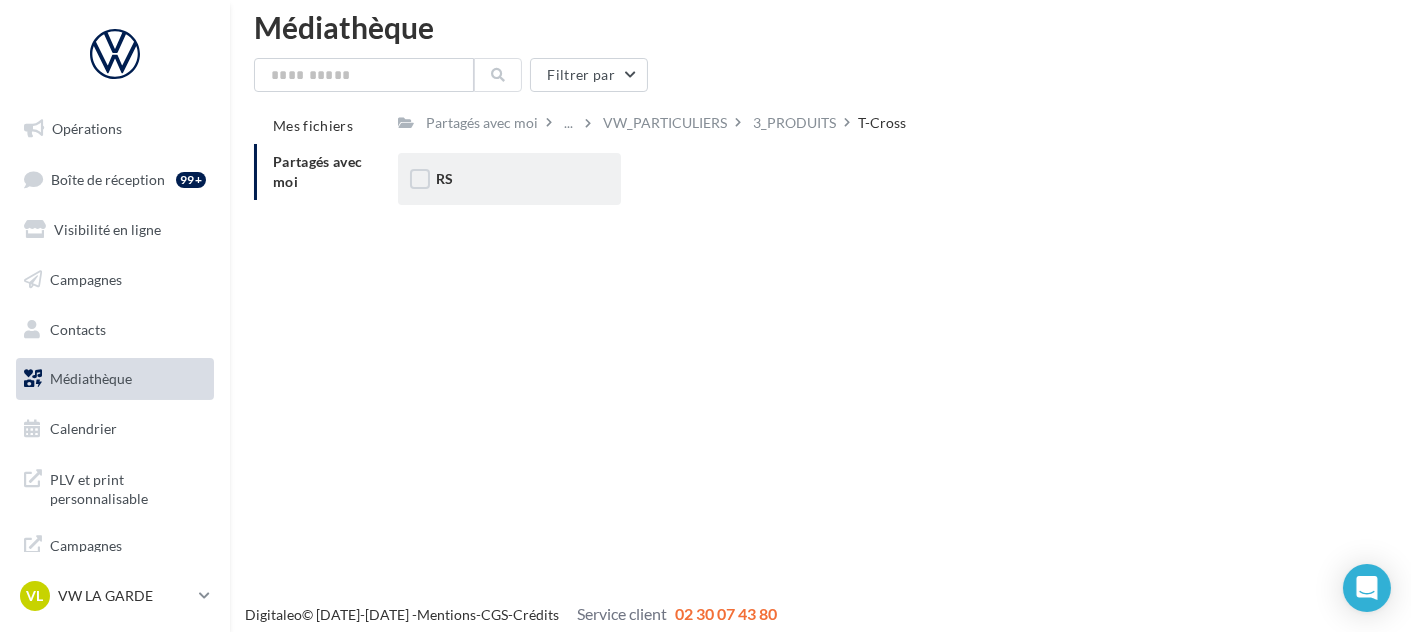 click on "RS" at bounding box center [509, 179] 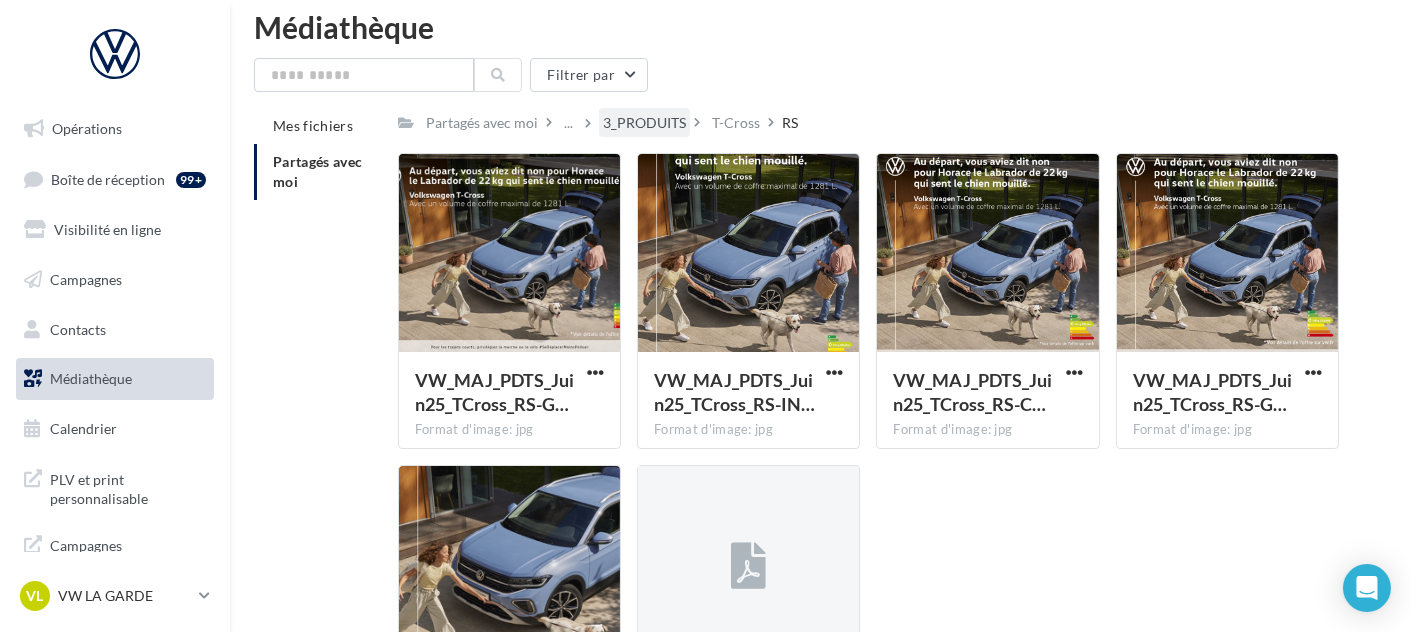 click on "3_PRODUITS" at bounding box center [644, 123] 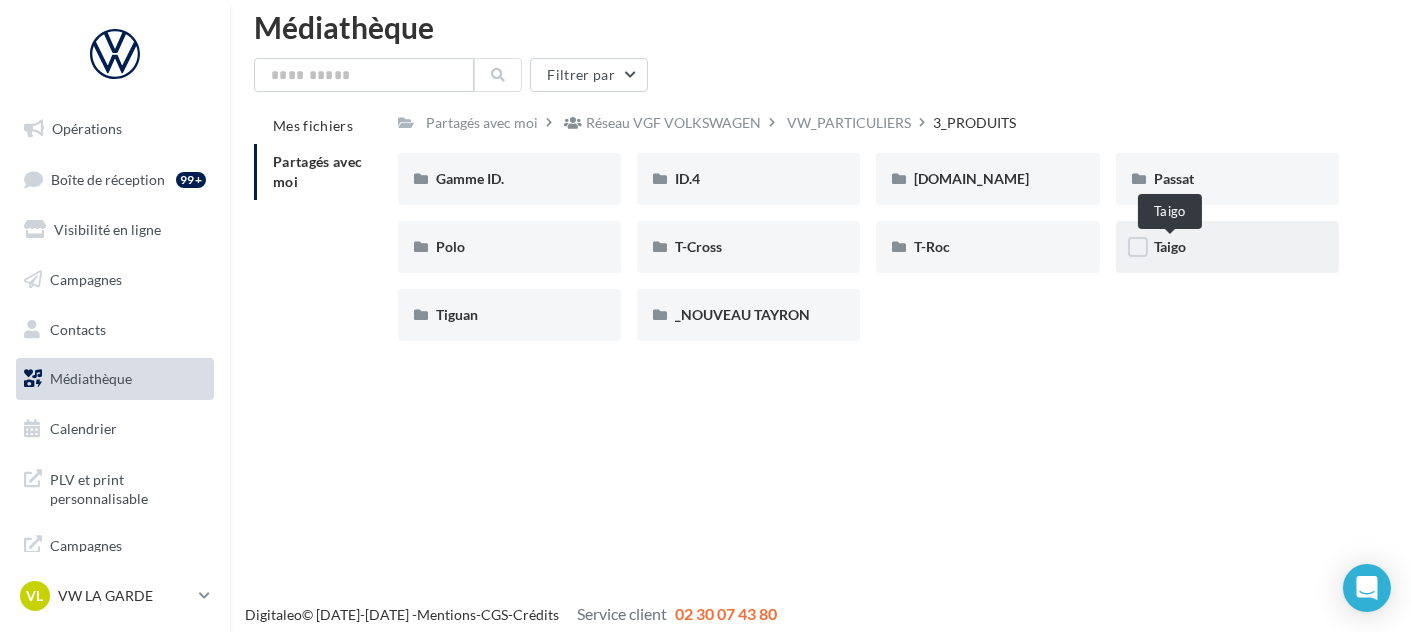 click on "Taigo" at bounding box center [1170, 246] 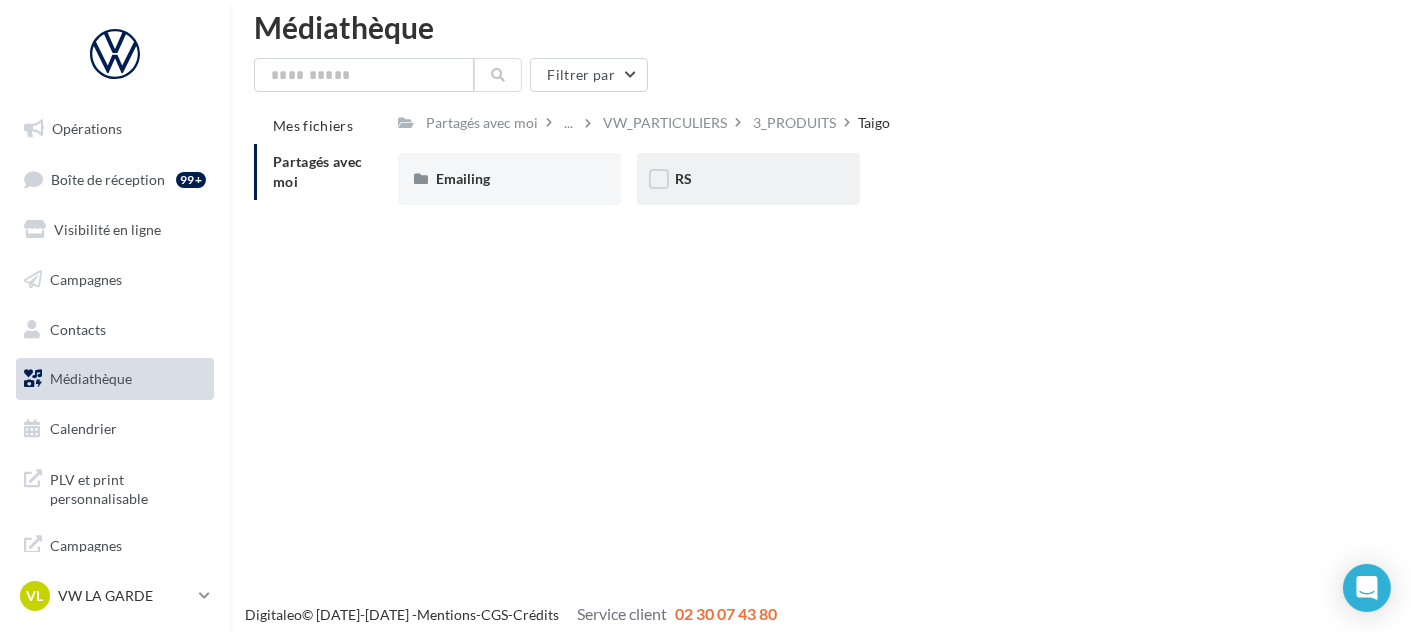 click on "RS" at bounding box center [748, 179] 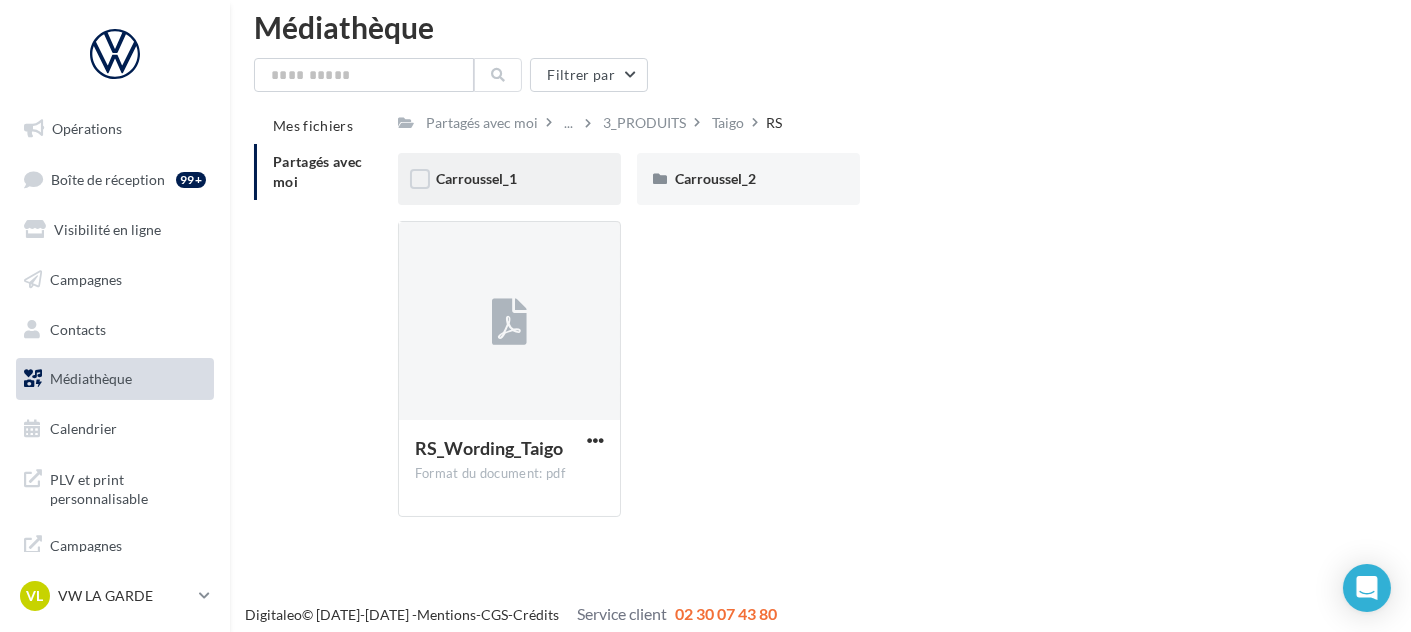 click on "Carroussel_1" at bounding box center (509, 179) 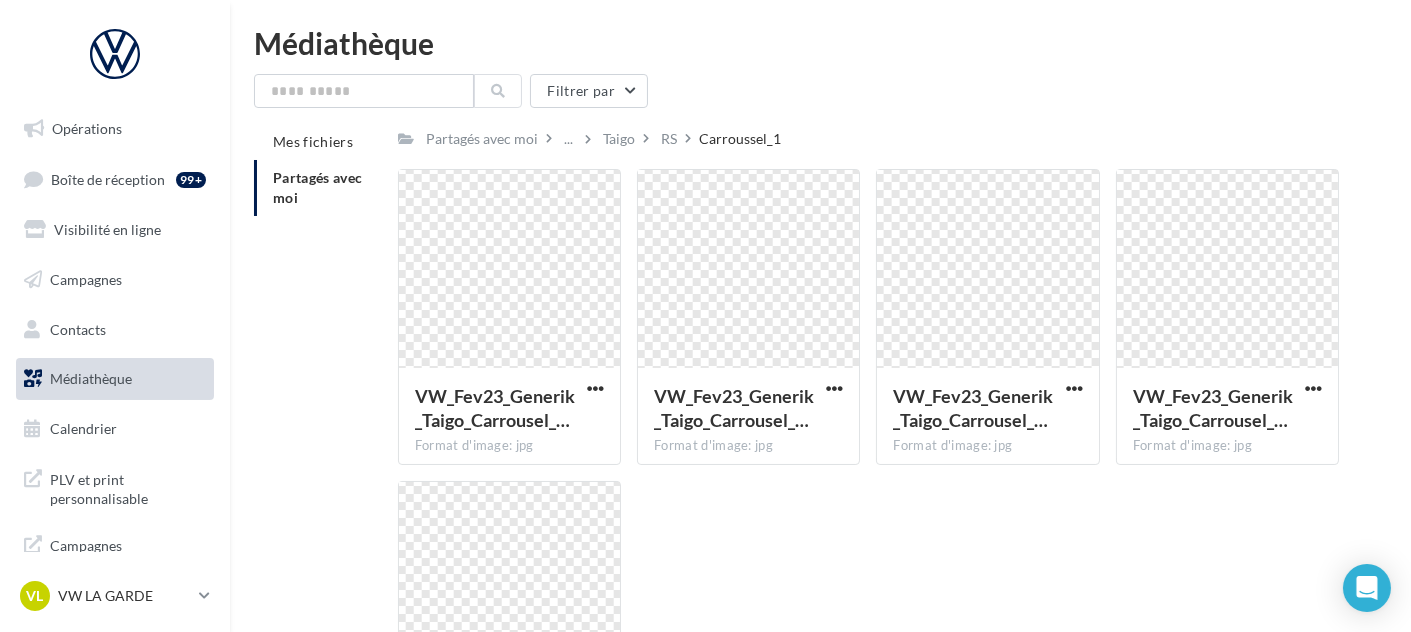 scroll, scrollTop: 0, scrollLeft: 0, axis: both 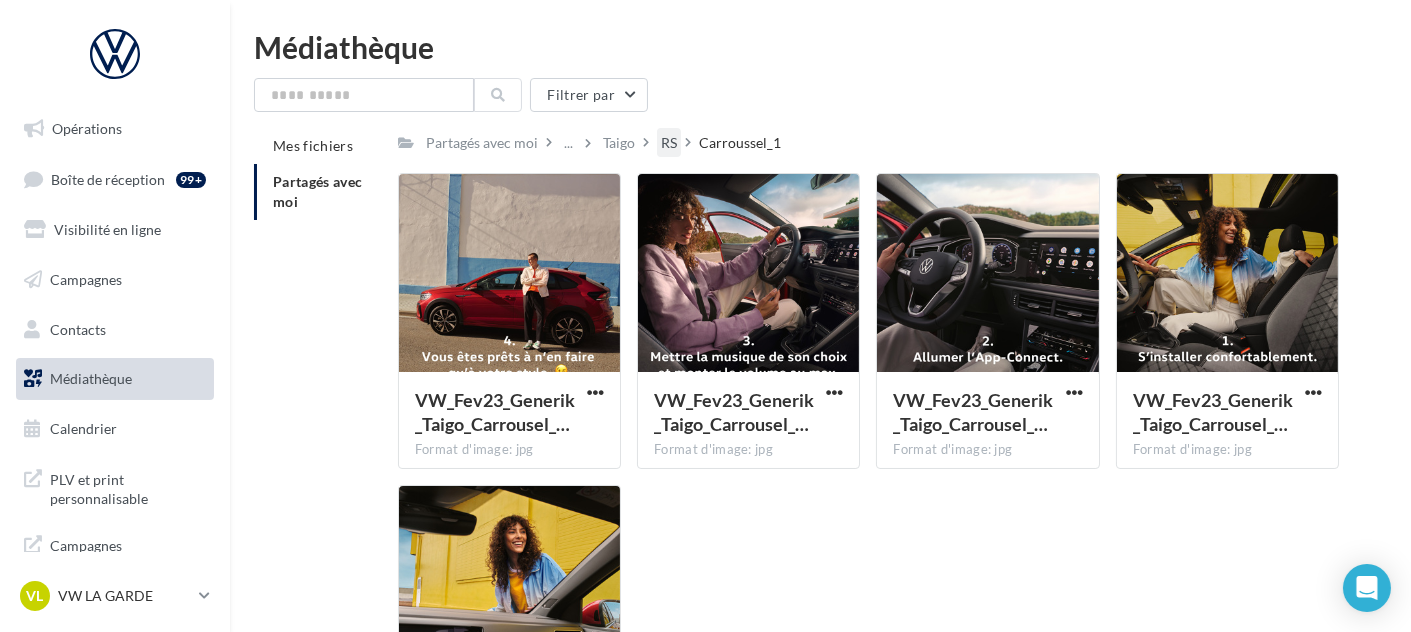 click on "RS" at bounding box center [669, 143] 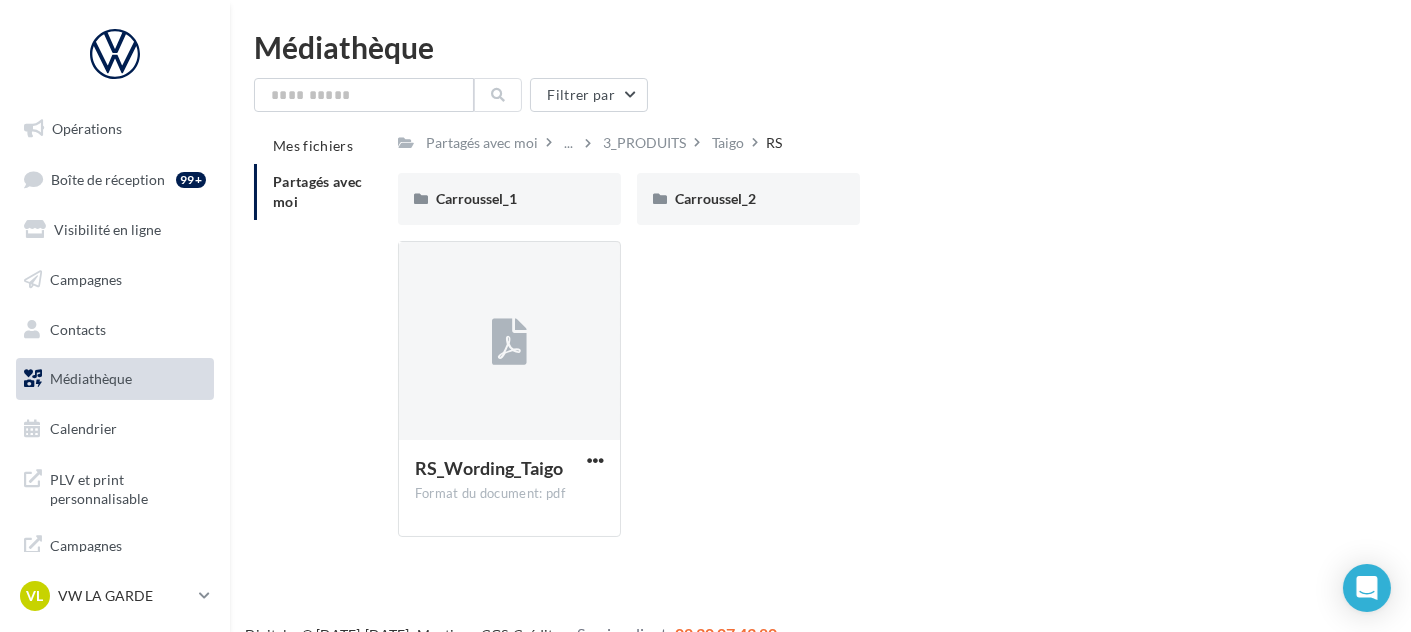 click on "Carroussel_2" at bounding box center (748, 199) 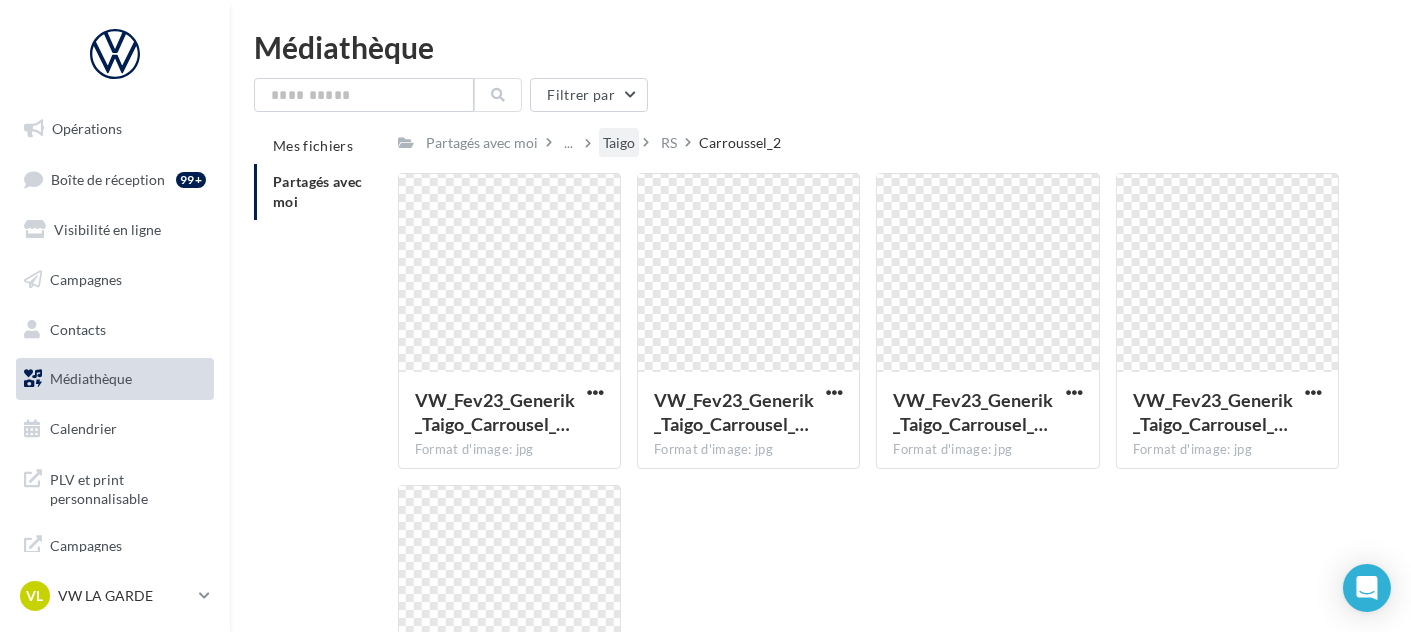 click on "Taigo" at bounding box center (619, 143) 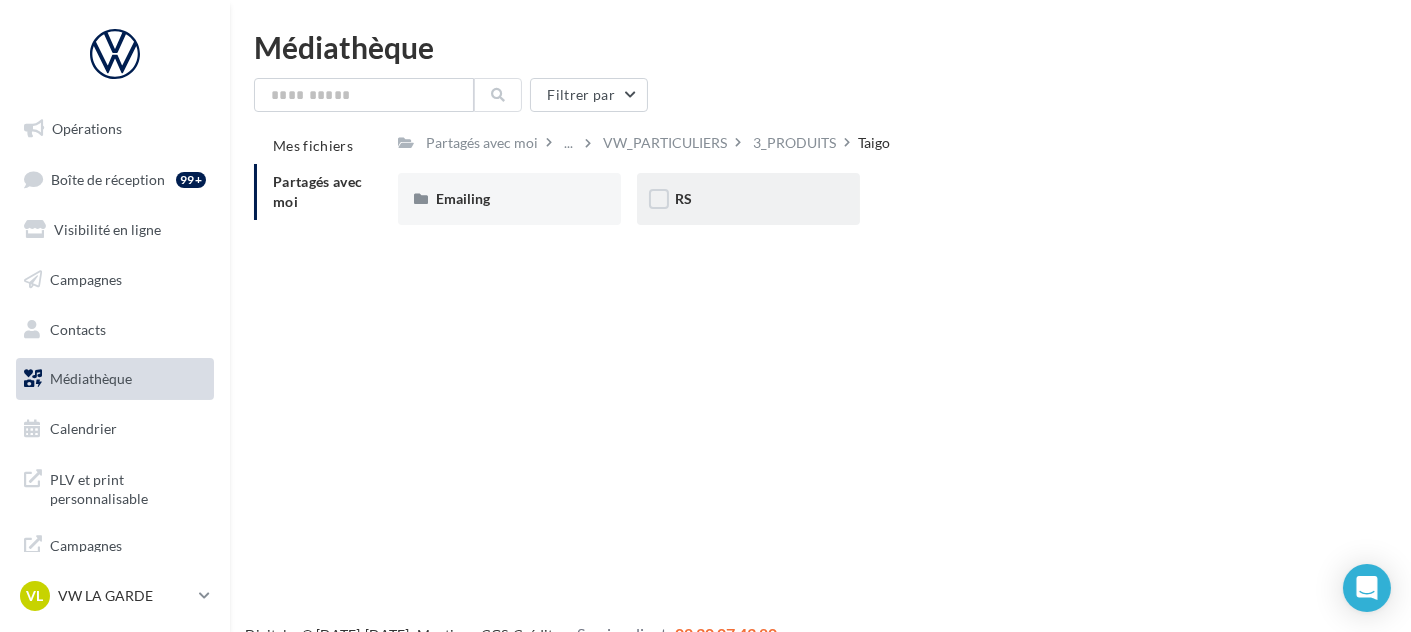 click on "RS" at bounding box center (748, 199) 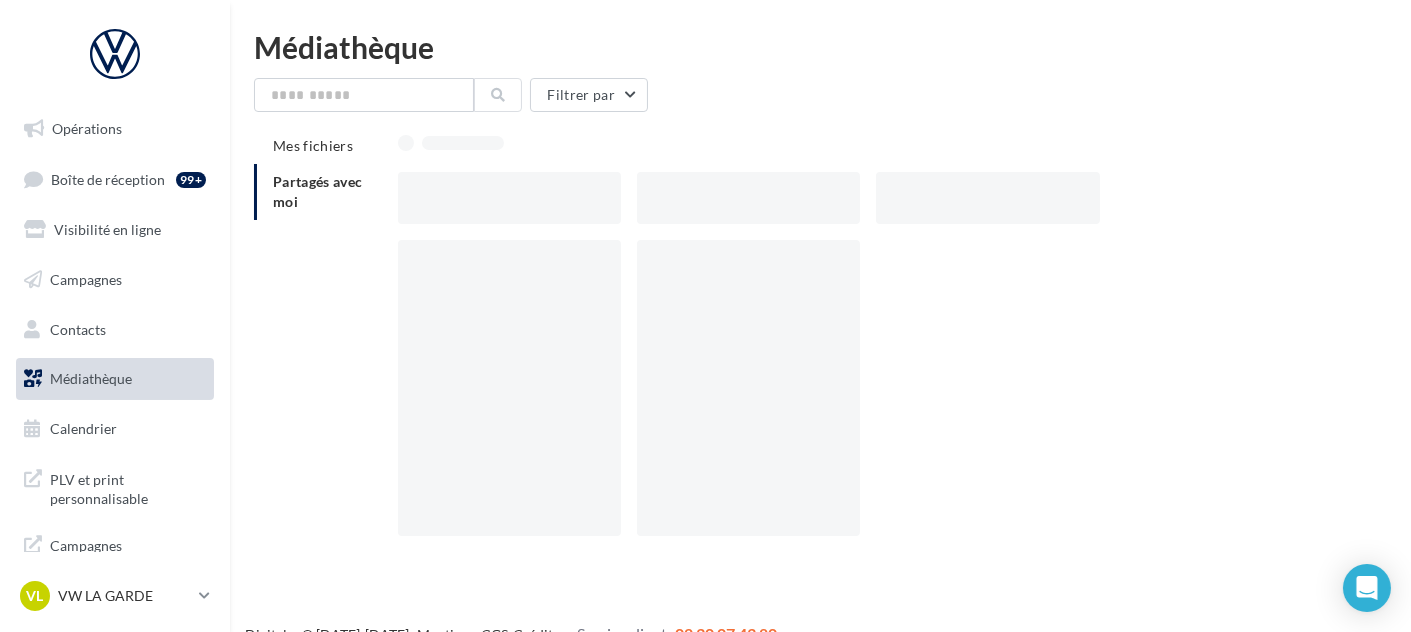 scroll, scrollTop: 31, scrollLeft: 0, axis: vertical 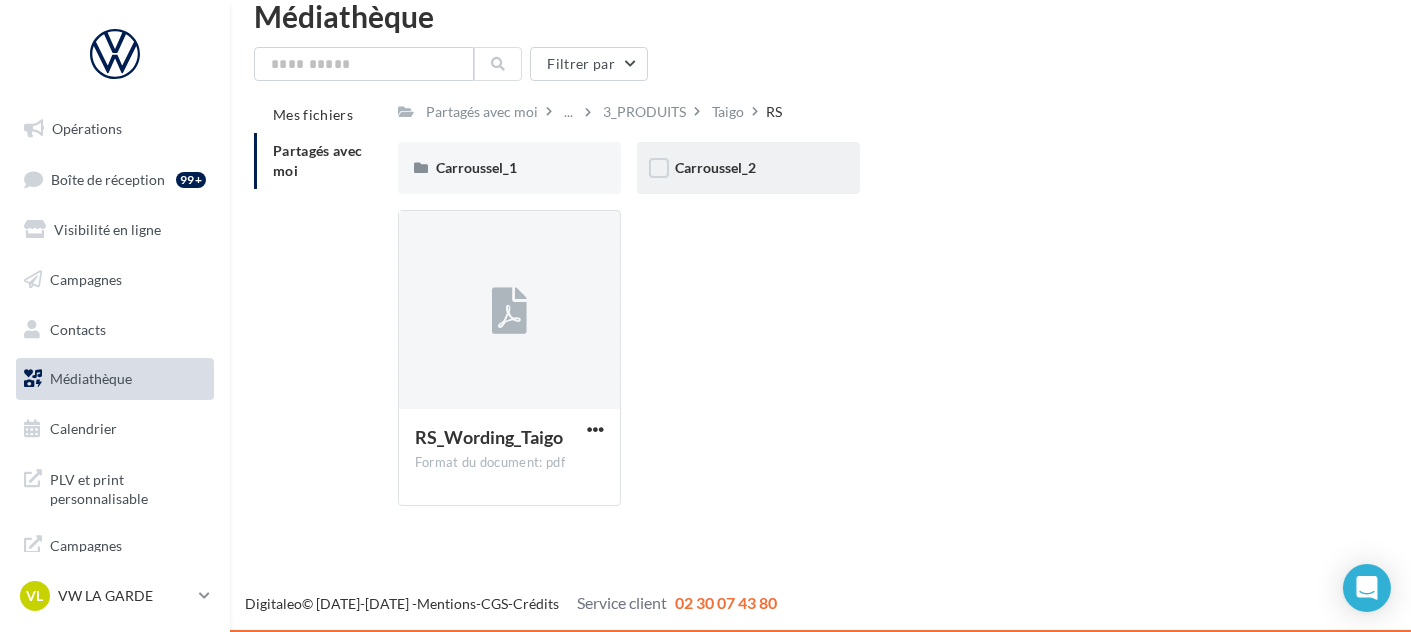 click on "Carroussel_2" at bounding box center [748, 168] 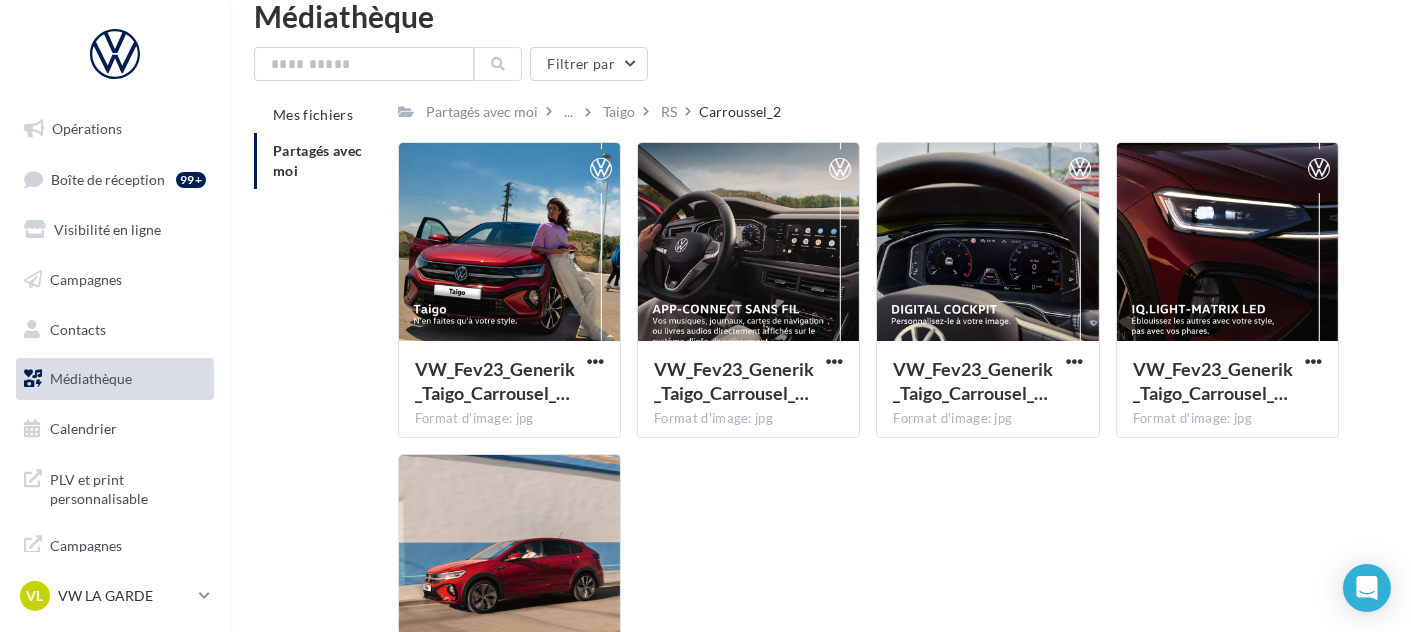 scroll, scrollTop: 249, scrollLeft: 0, axis: vertical 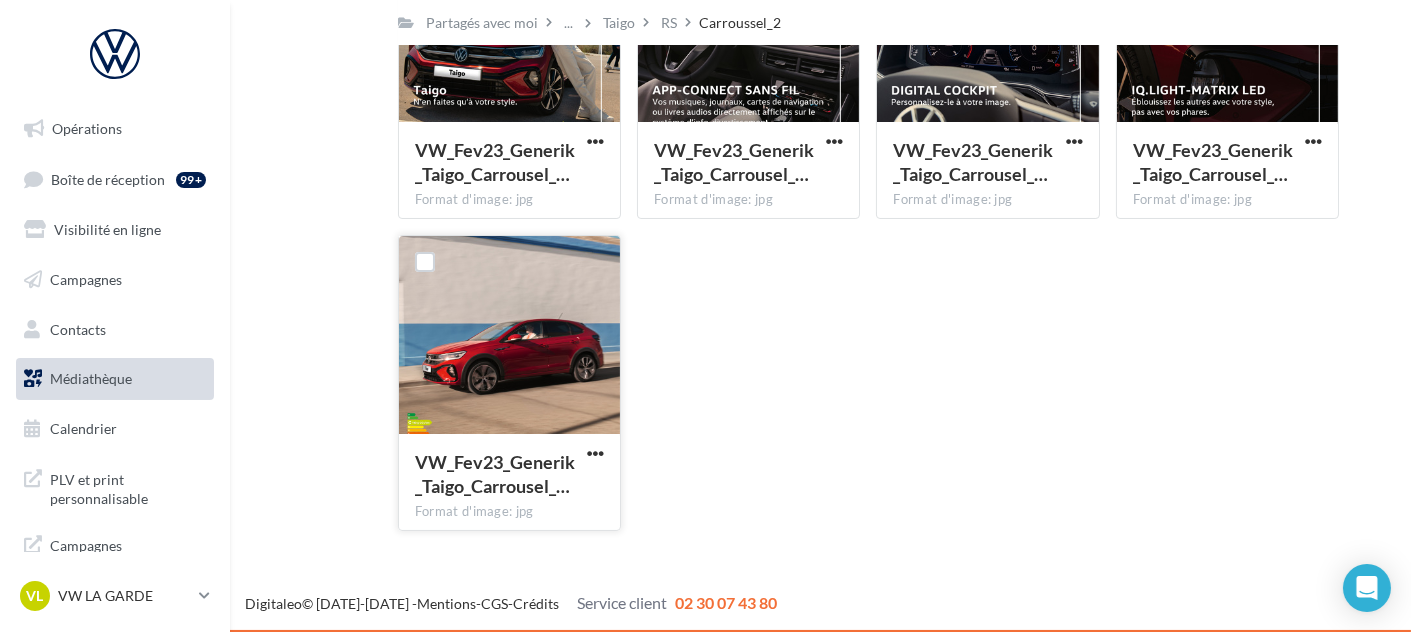 click at bounding box center [595, 455] 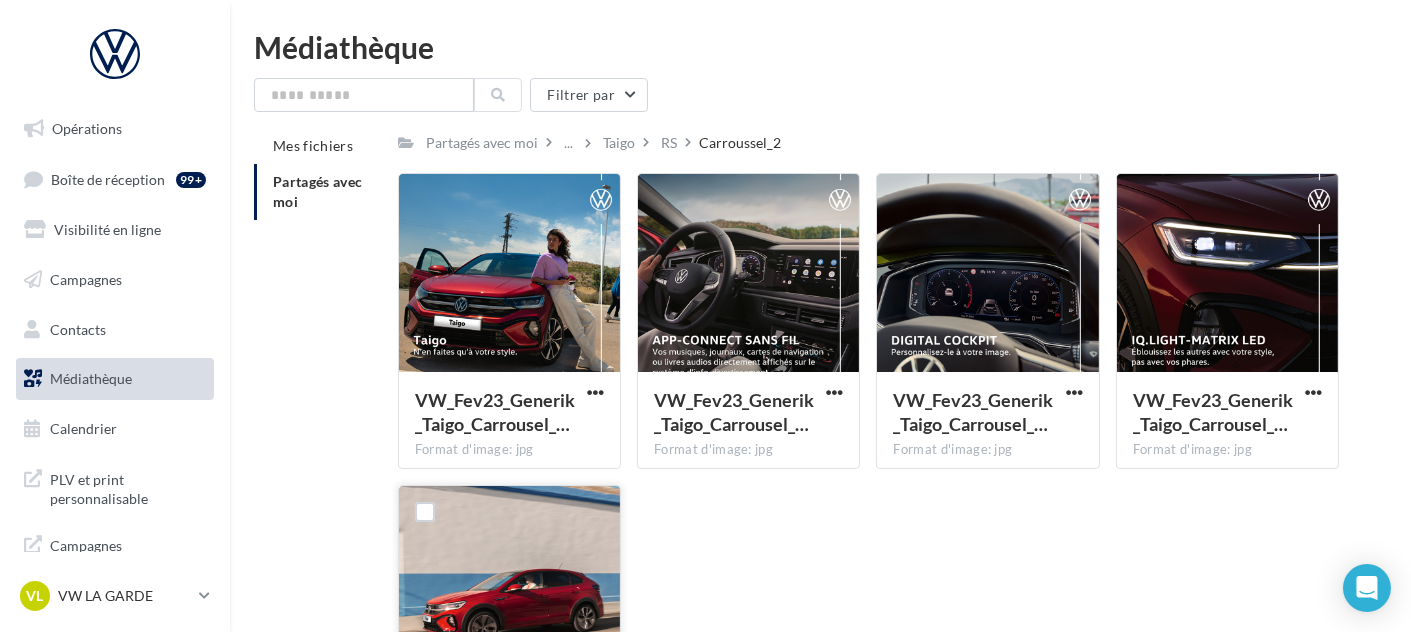 scroll, scrollTop: 249, scrollLeft: 0, axis: vertical 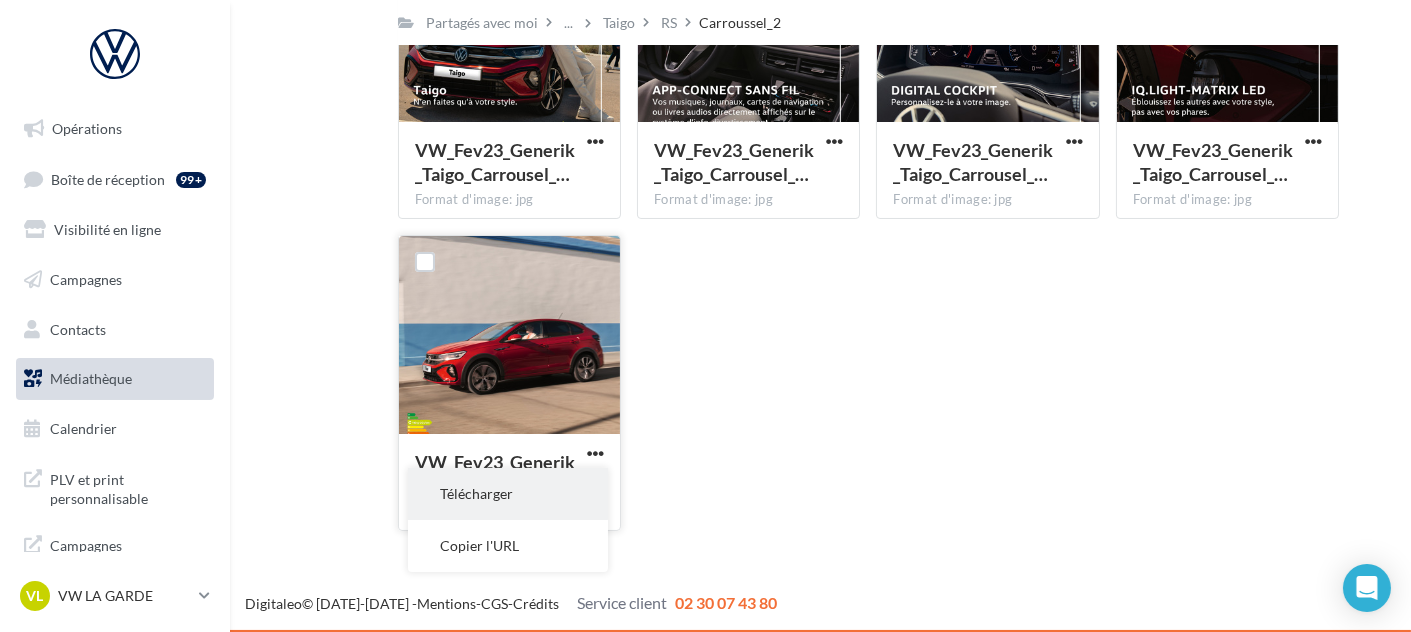 click on "Télécharger" at bounding box center [508, 494] 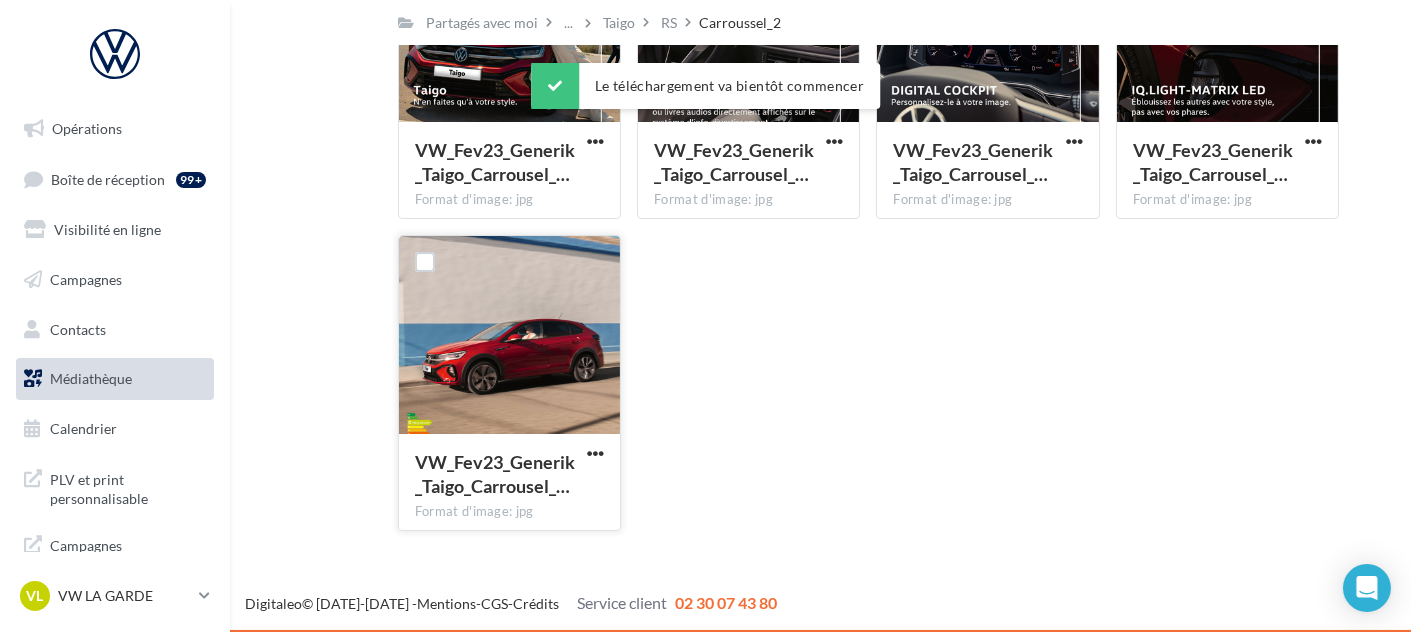 scroll, scrollTop: 0, scrollLeft: 0, axis: both 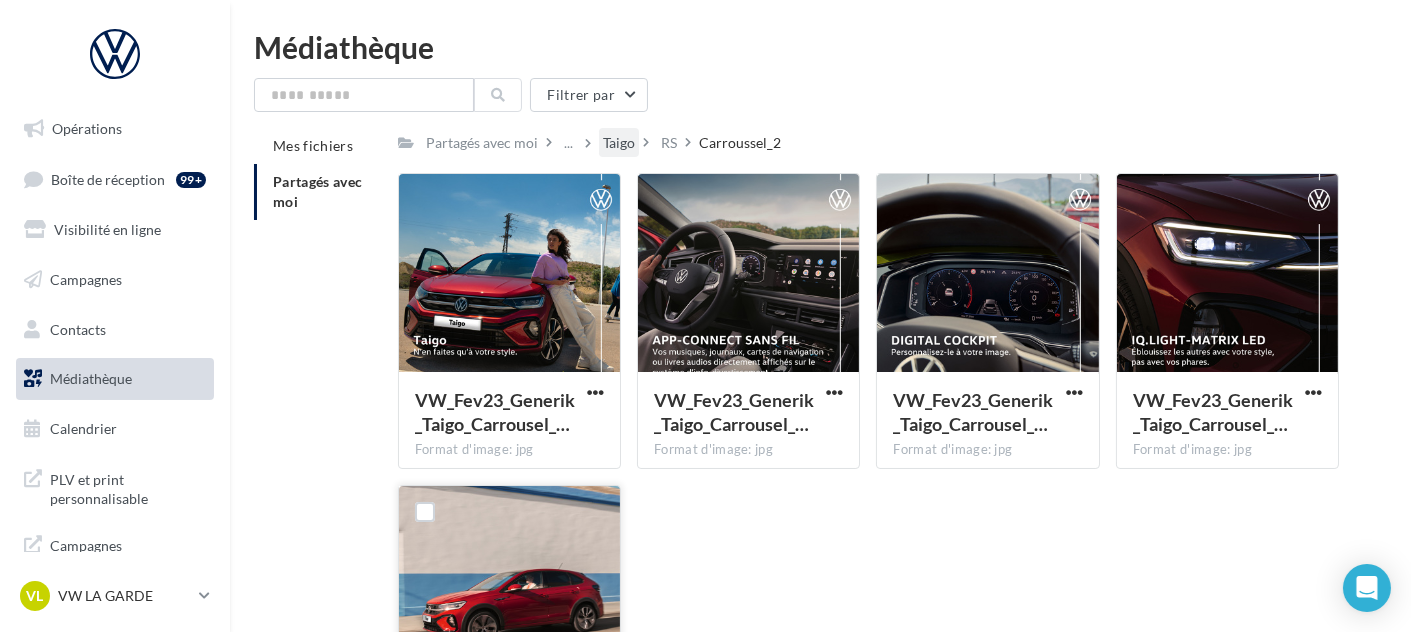 click on "Taigo" at bounding box center (619, 143) 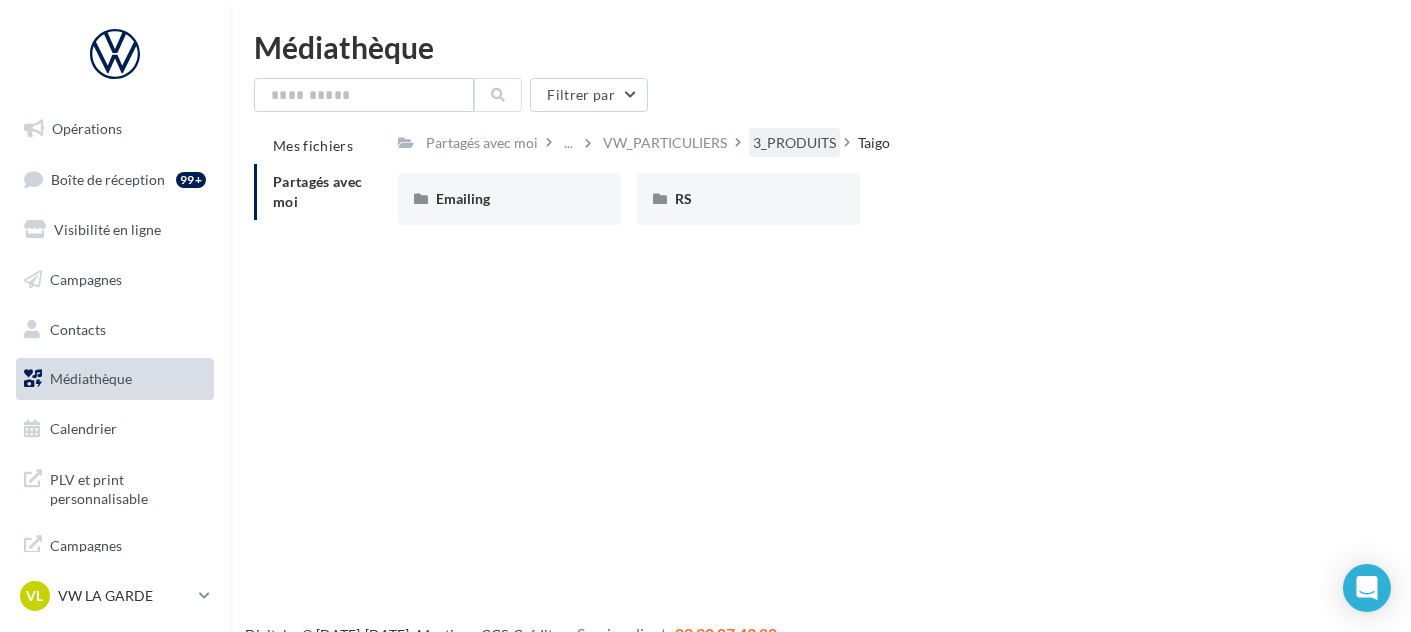 click on "3_PRODUITS" at bounding box center [794, 143] 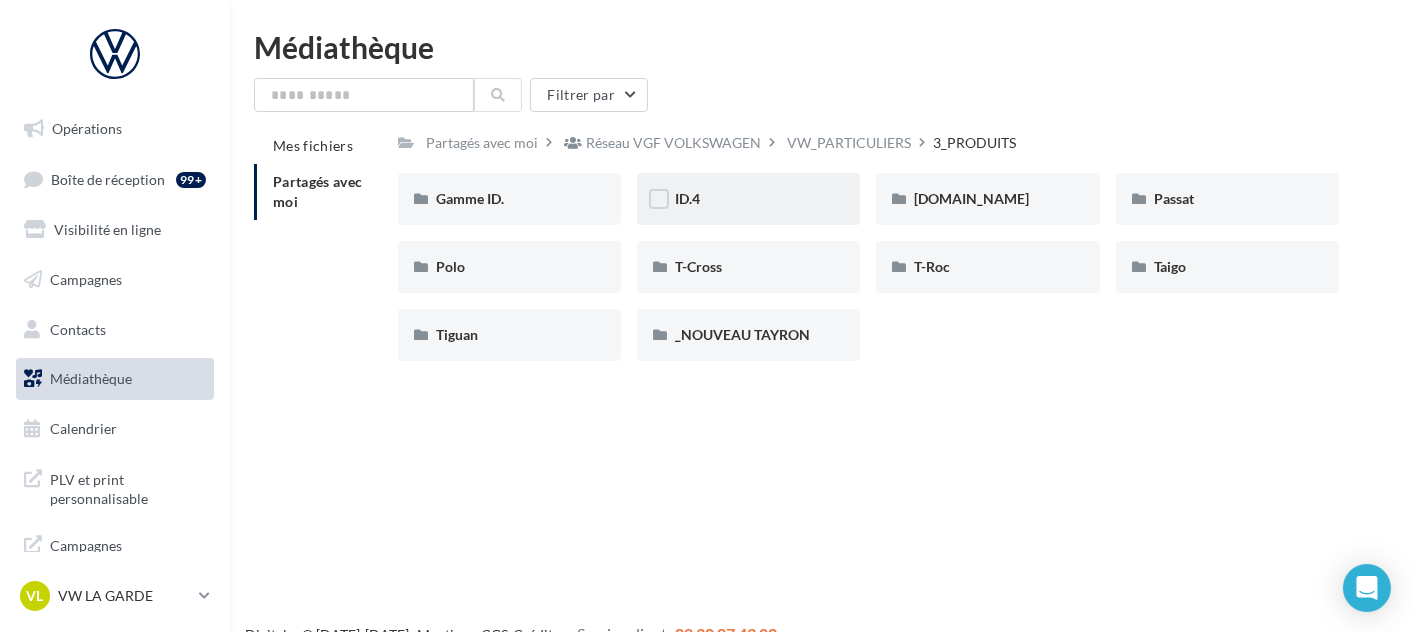 click on "ID.4" at bounding box center (748, 199) 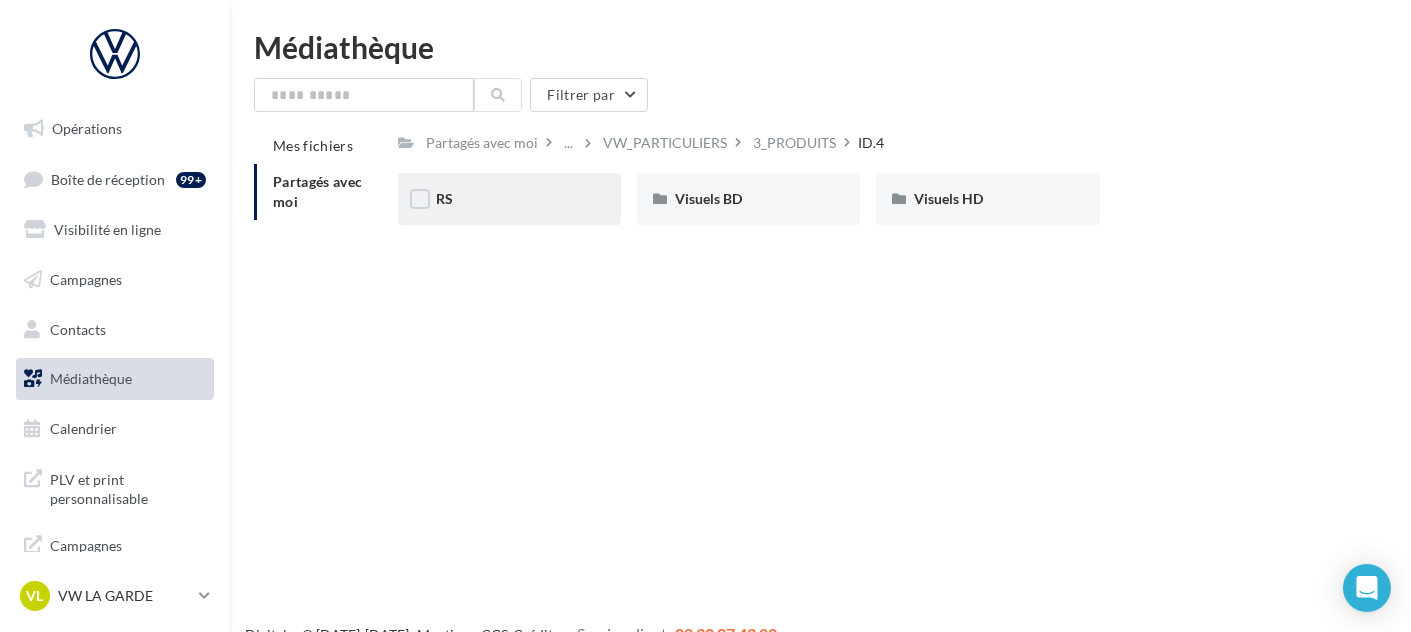 click on "RS" at bounding box center (509, 199) 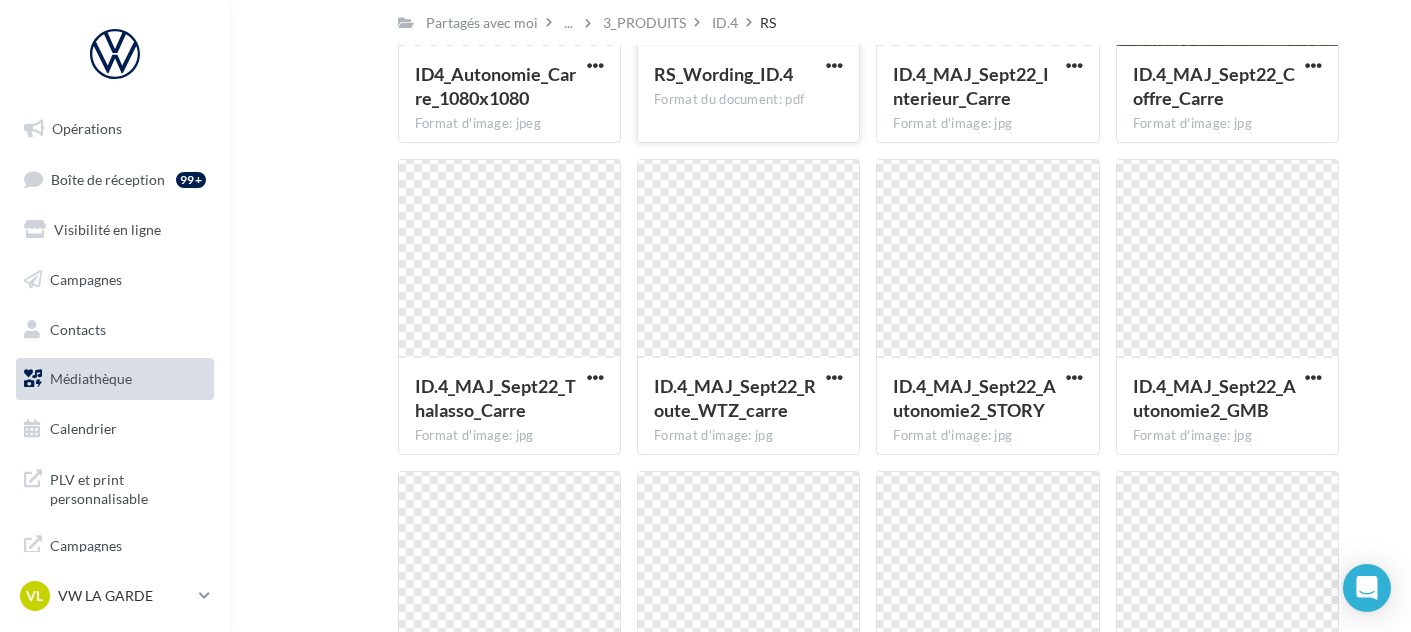 scroll, scrollTop: 397, scrollLeft: 0, axis: vertical 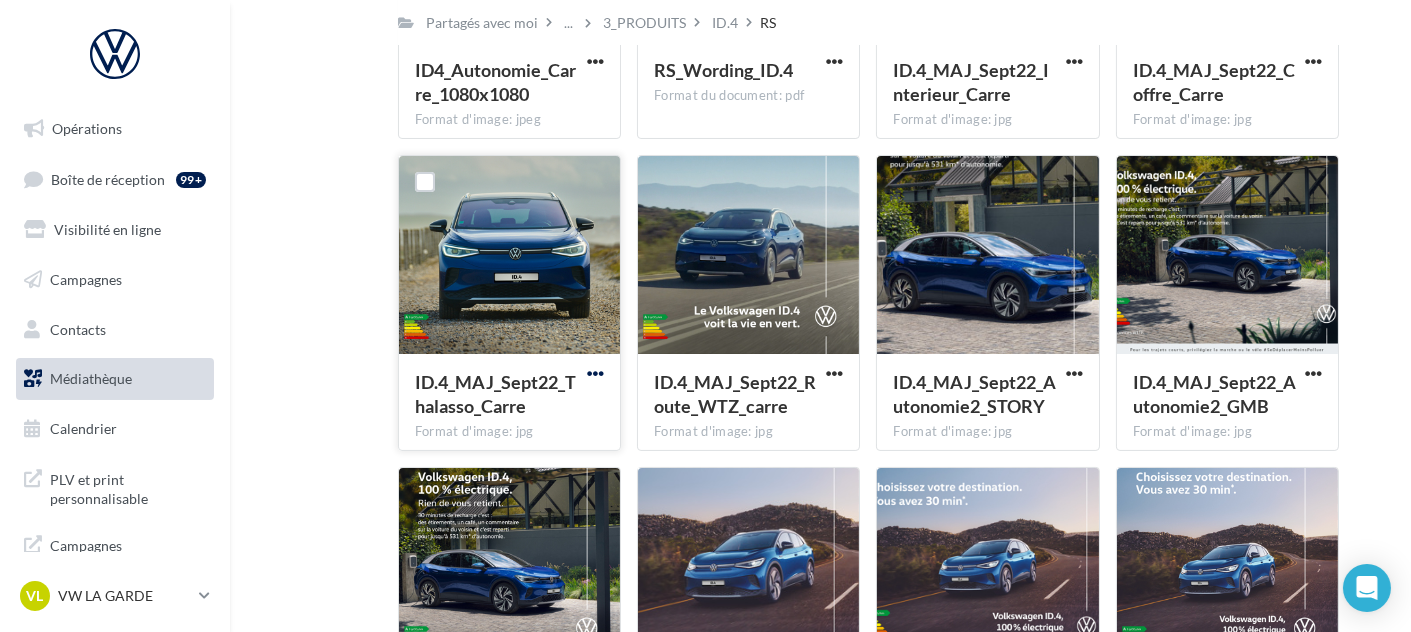 click at bounding box center (595, 373) 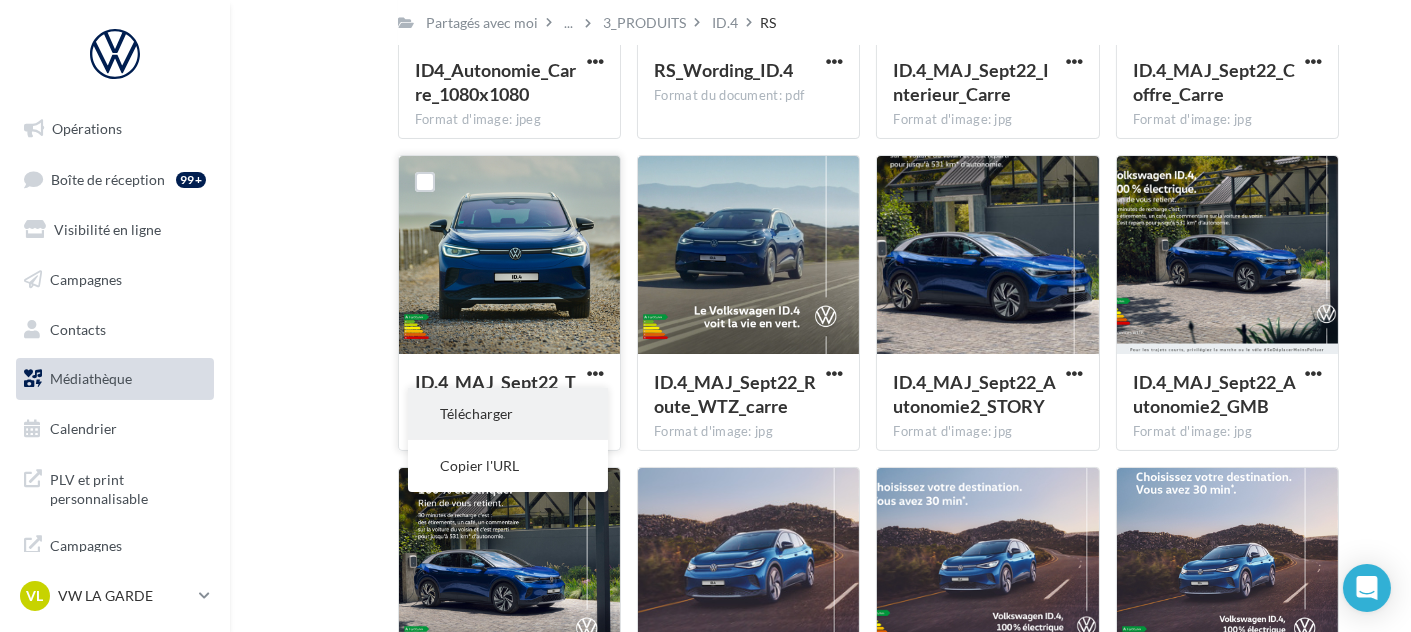 click on "Télécharger" at bounding box center [508, 414] 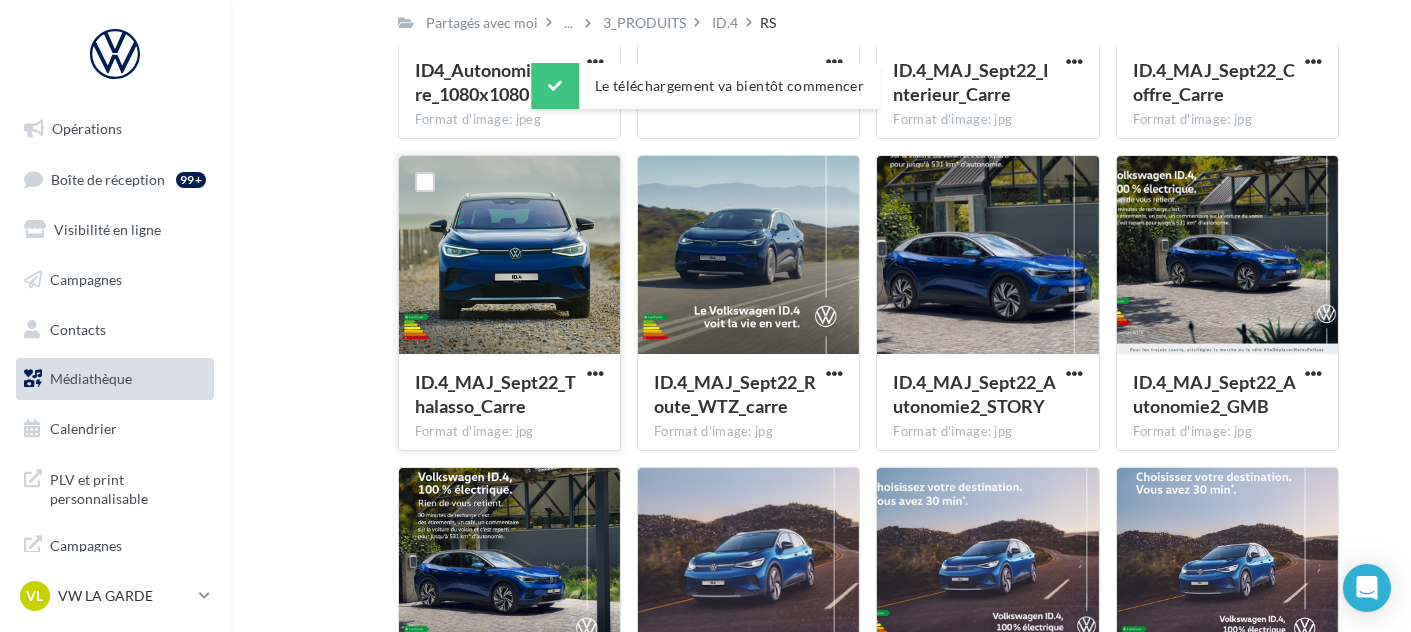 scroll, scrollTop: 629, scrollLeft: 0, axis: vertical 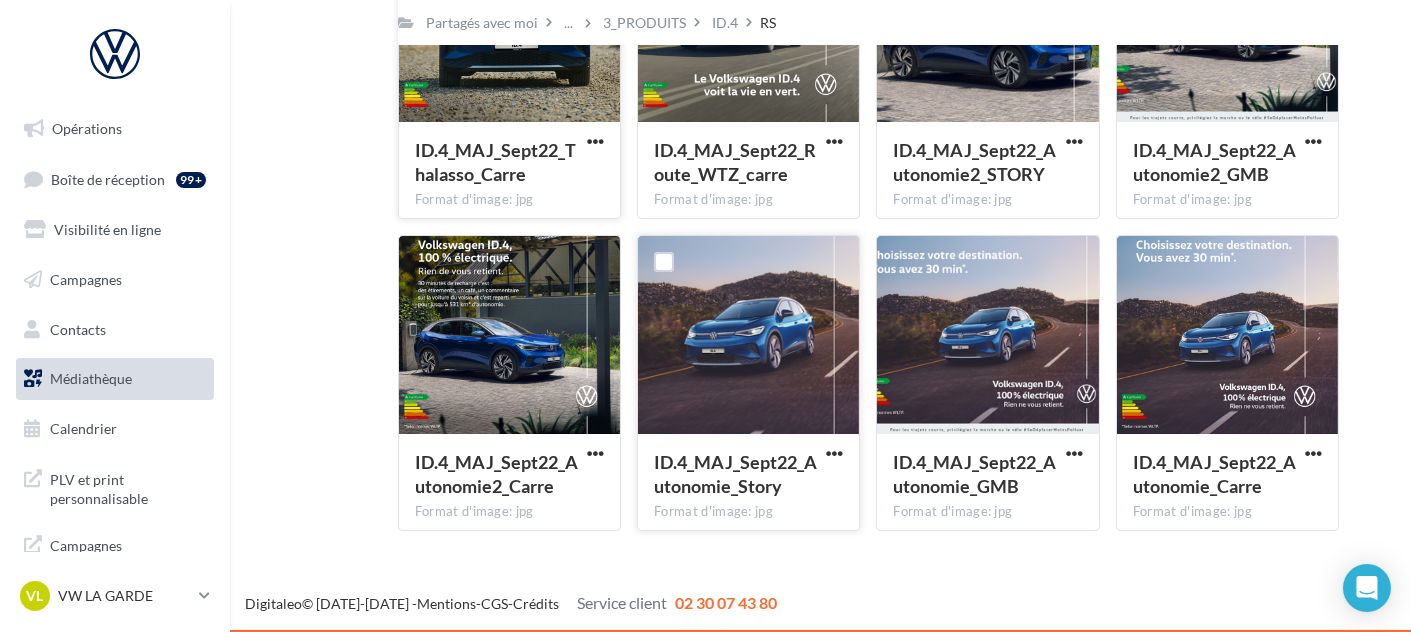 click at bounding box center (834, 455) 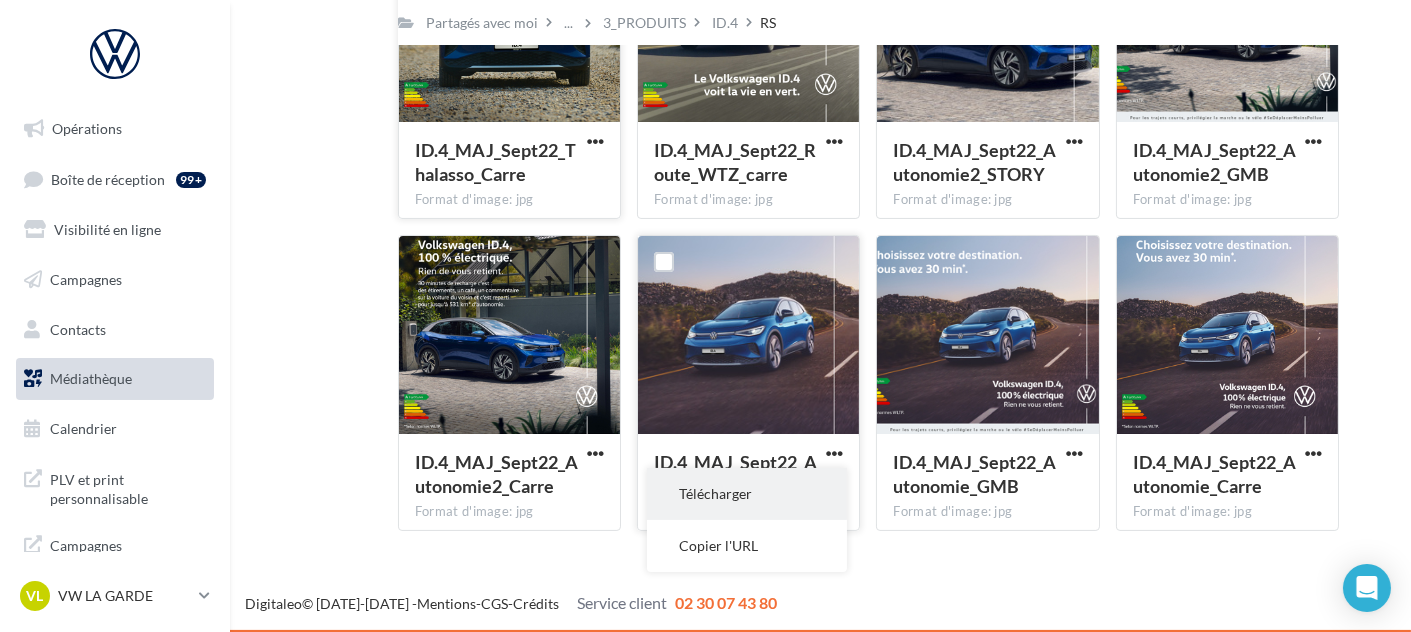 click on "Télécharger" at bounding box center [747, 494] 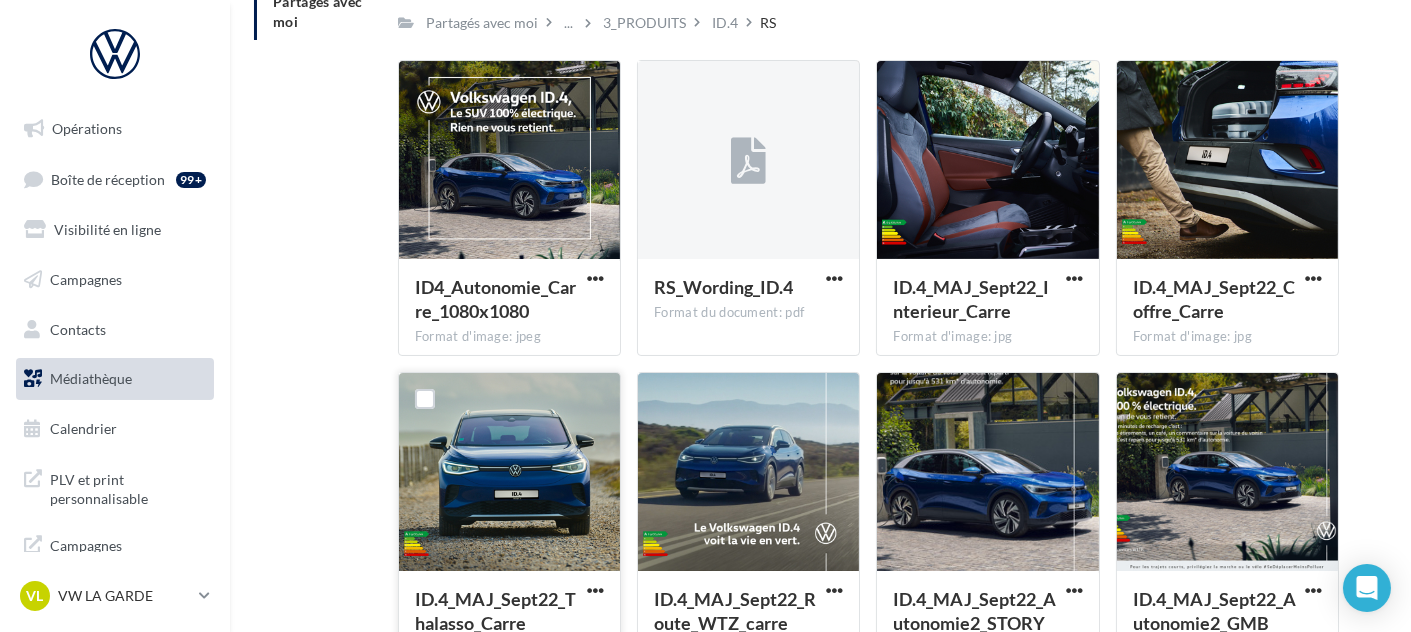 scroll, scrollTop: 0, scrollLeft: 0, axis: both 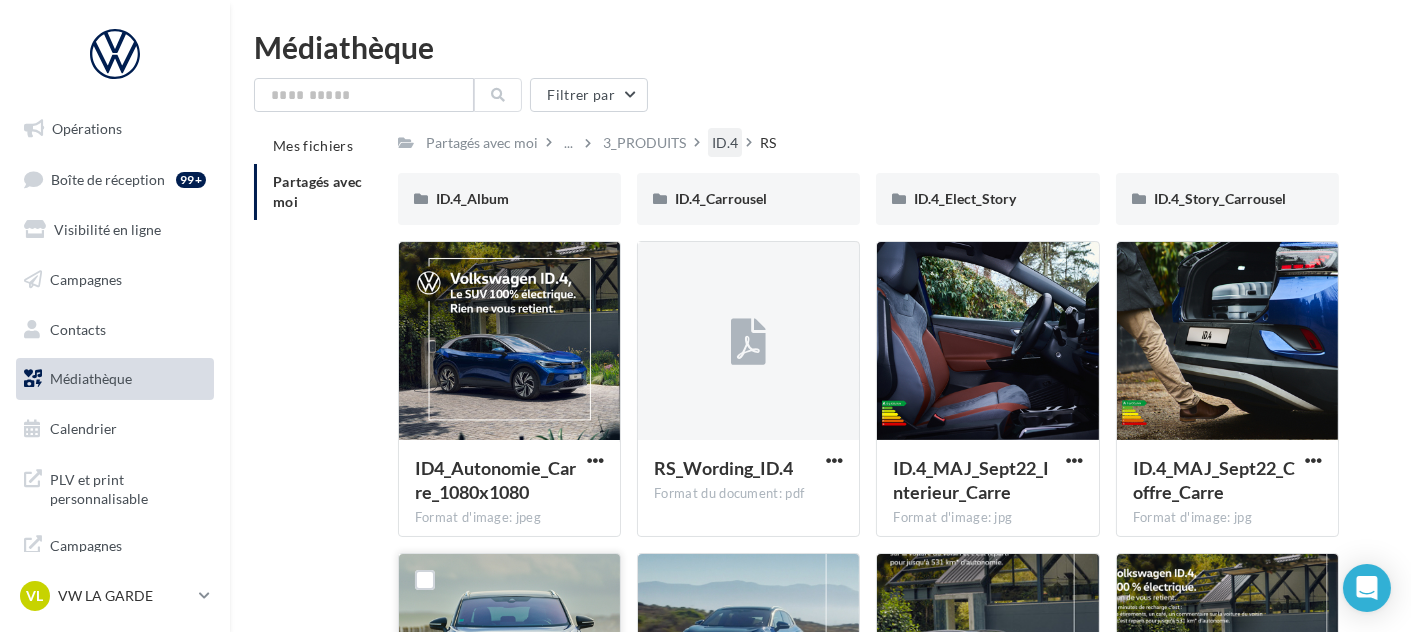 click on "ID.4" at bounding box center [725, 143] 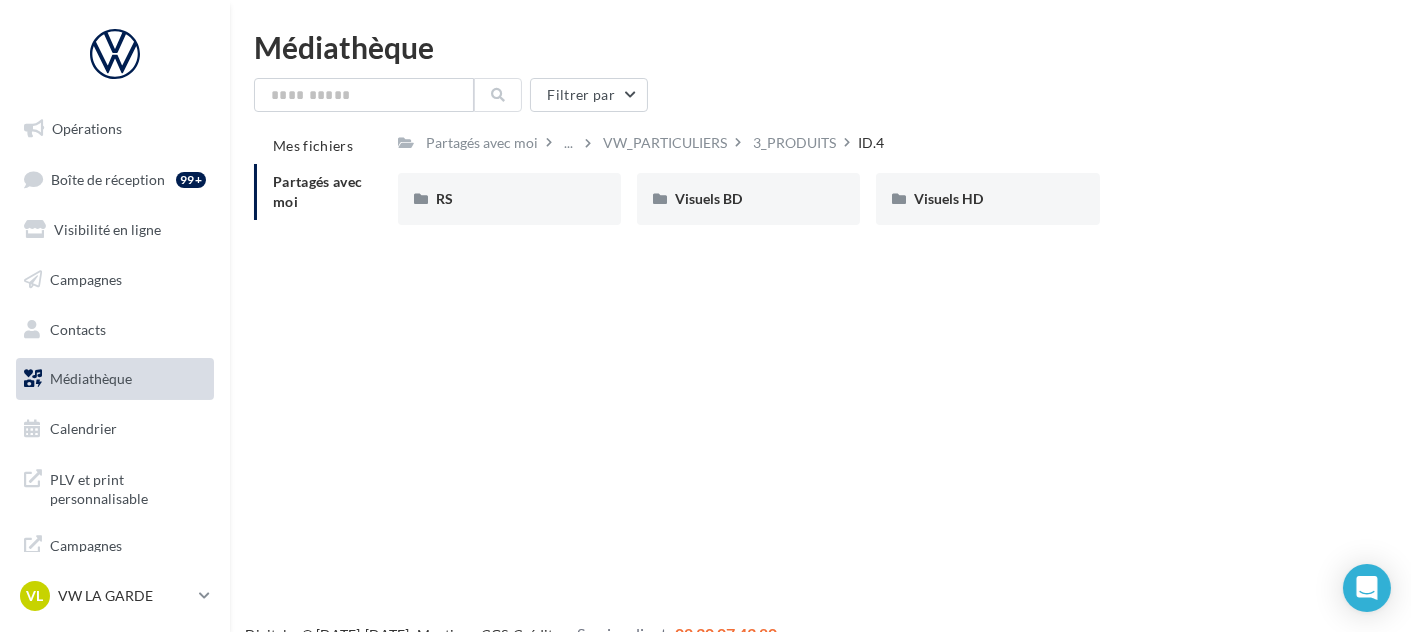 click on "VW_PARTICULIERS" at bounding box center (665, 143) 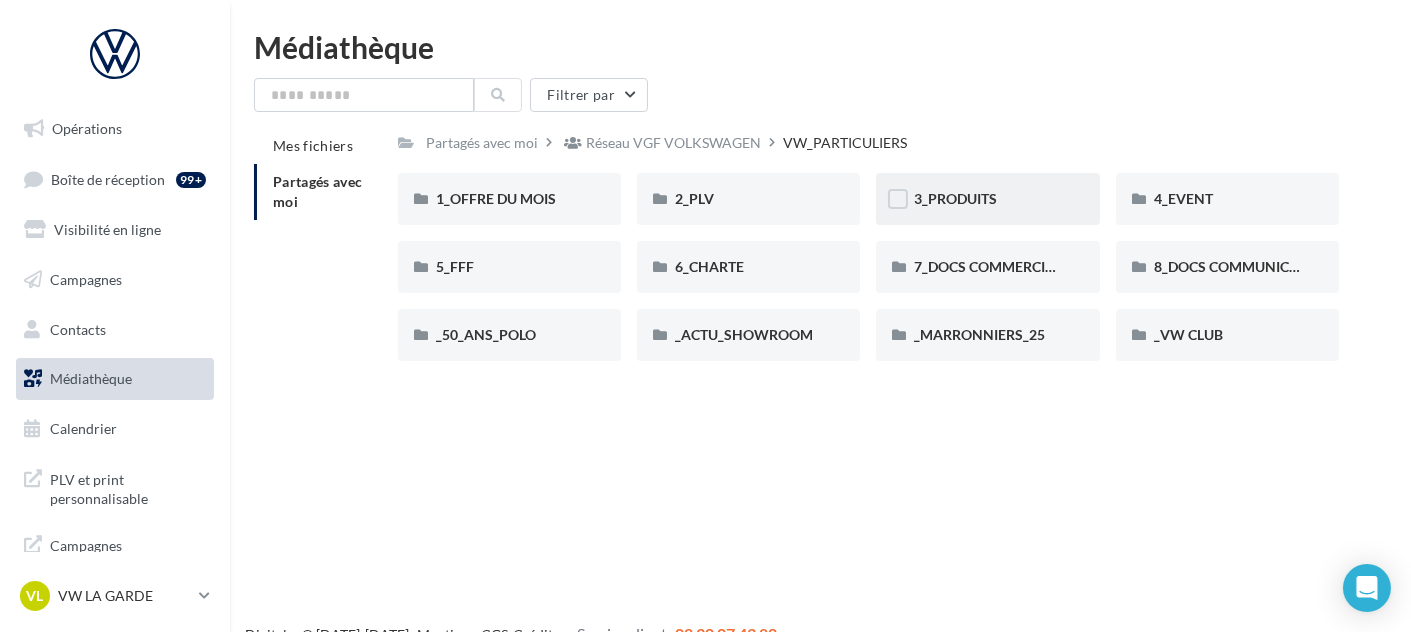 click on "3_PRODUITS" at bounding box center [987, 199] 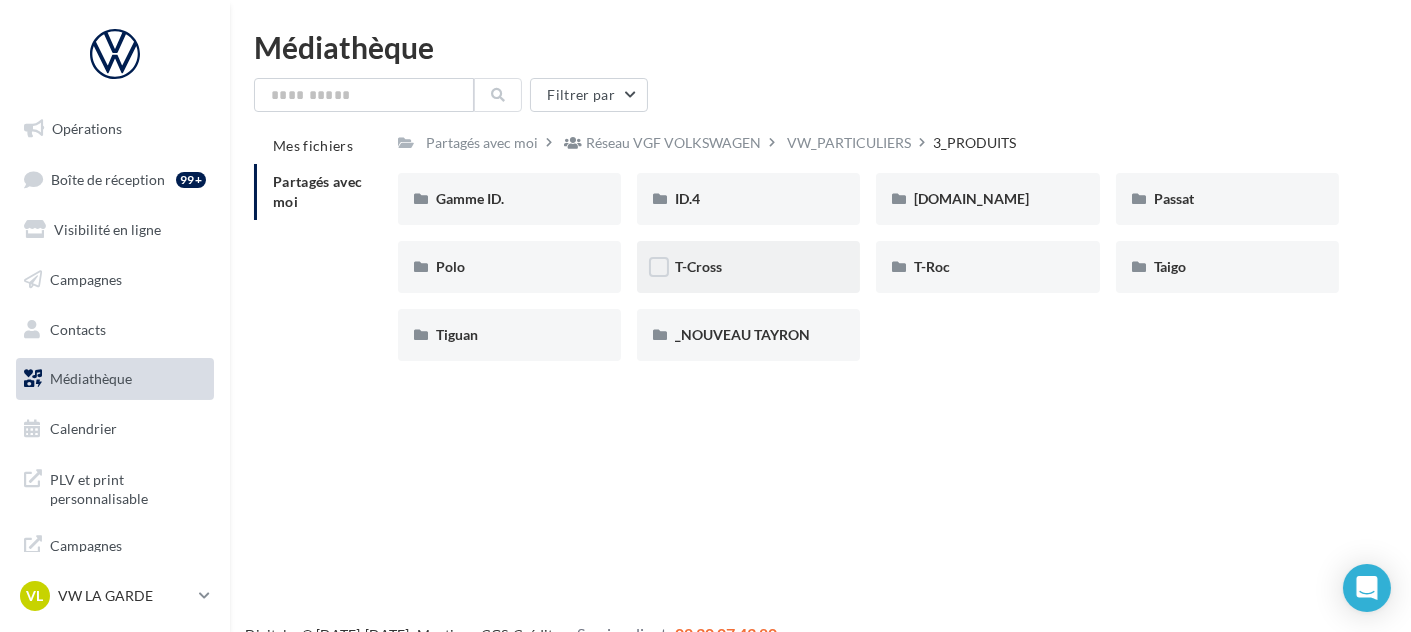 click on "T-Cross" at bounding box center [748, 267] 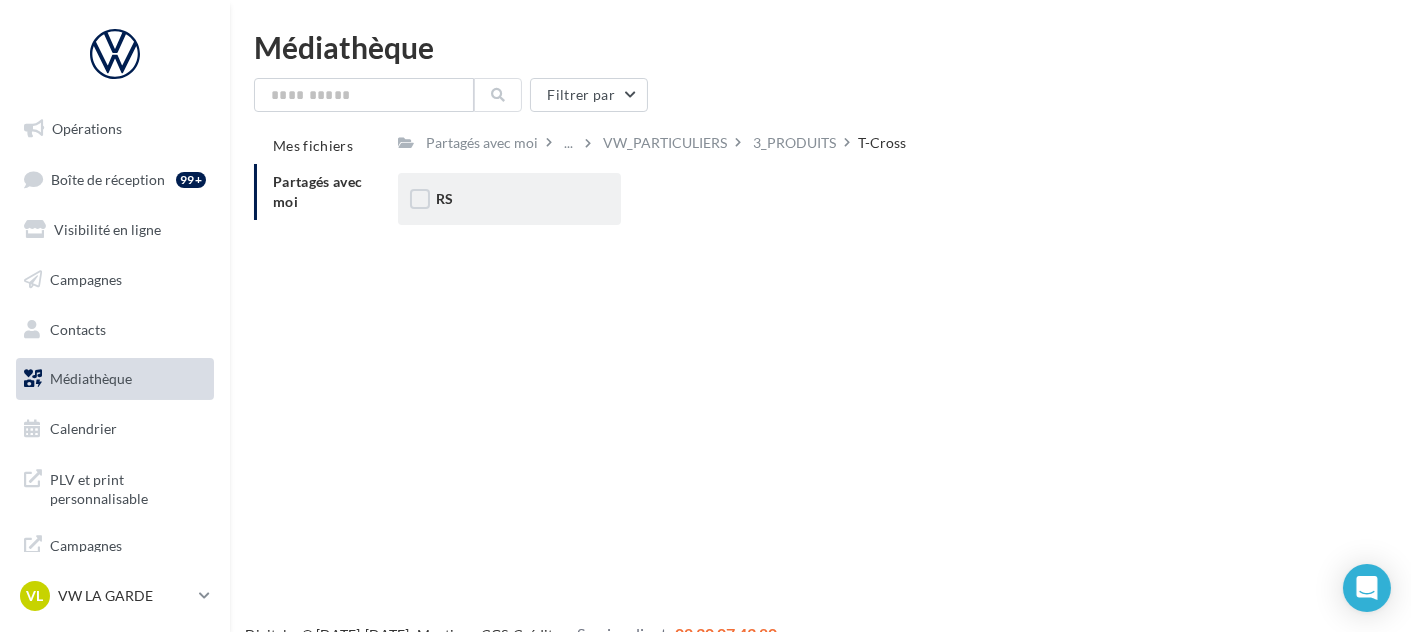 click on "RS" at bounding box center (509, 199) 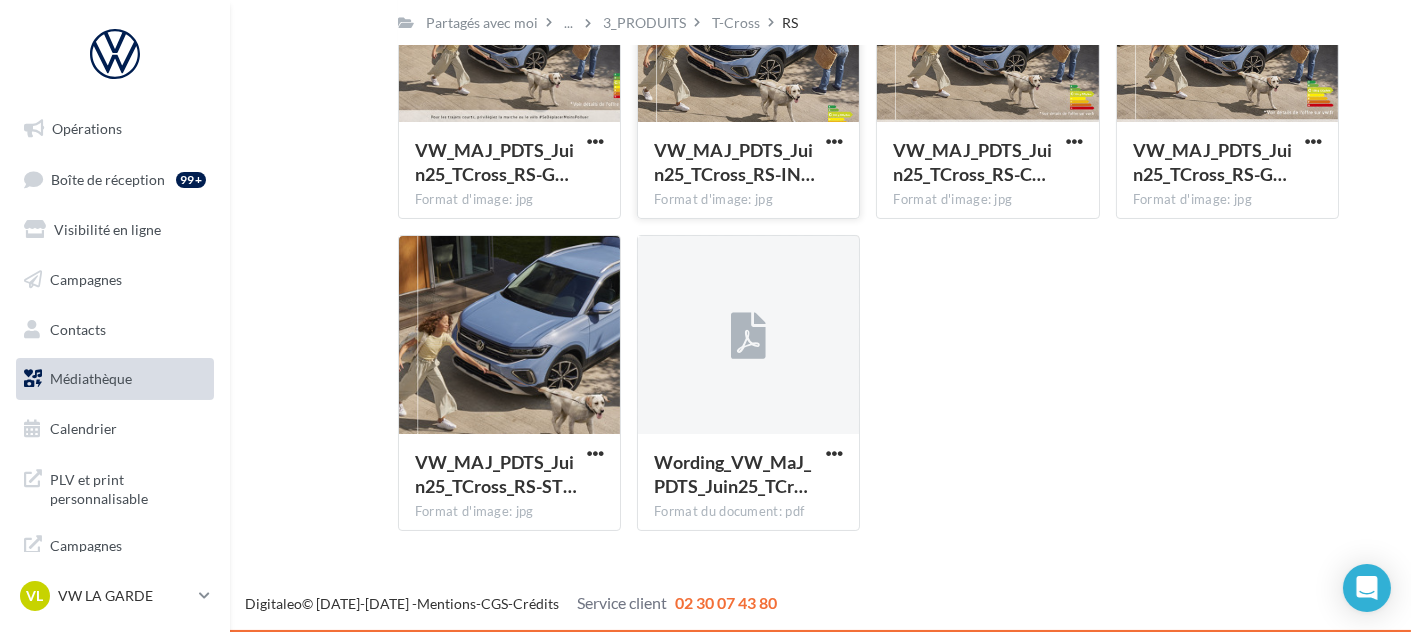 scroll, scrollTop: 0, scrollLeft: 0, axis: both 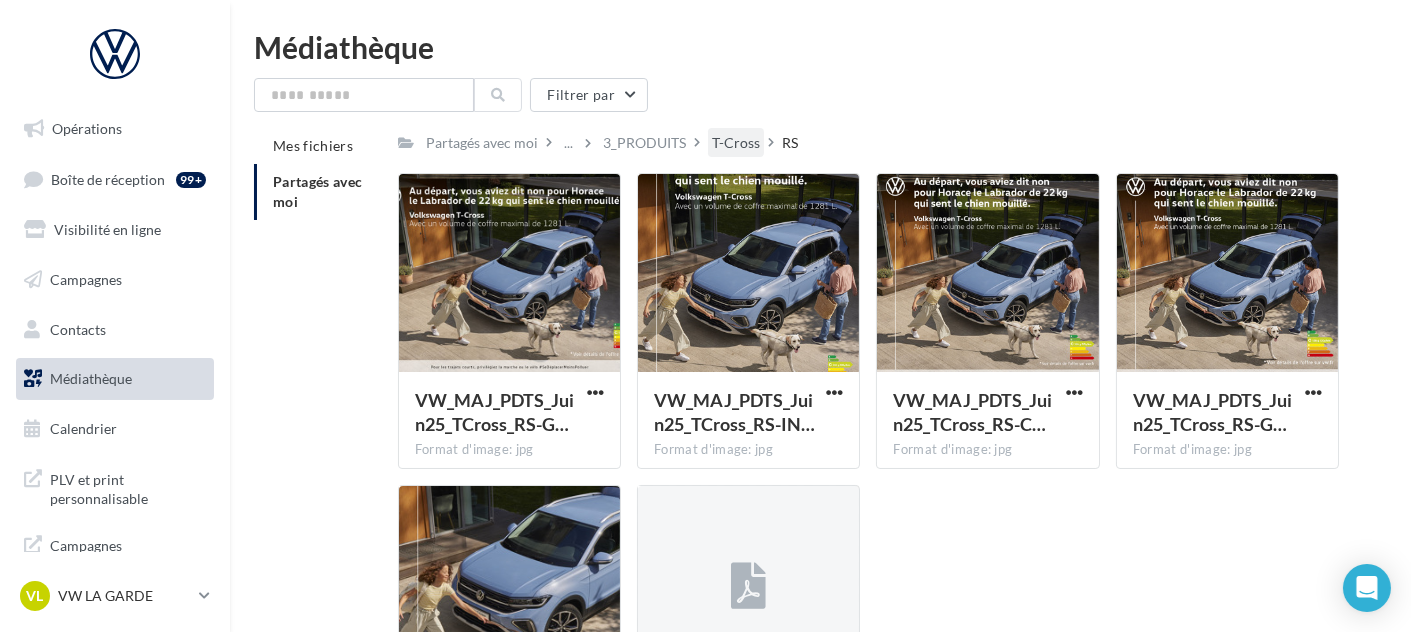 click on "T-Cross" at bounding box center [736, 142] 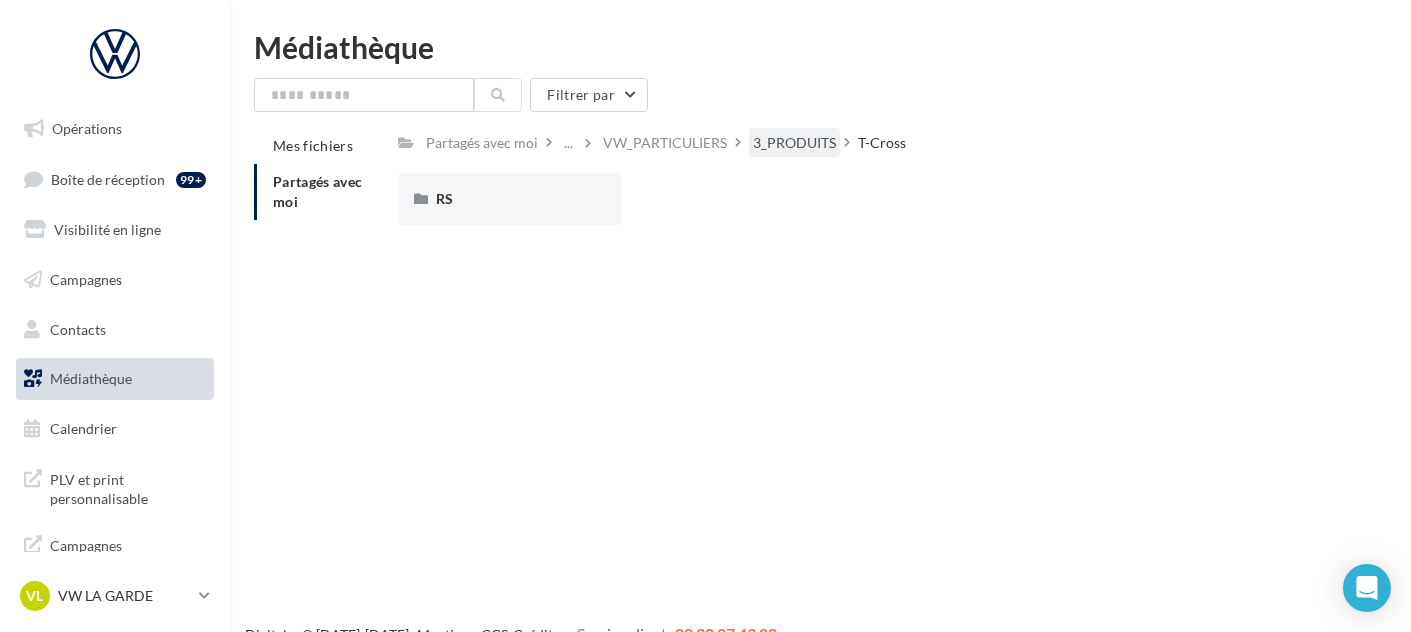 click on "3_PRODUITS" at bounding box center (794, 143) 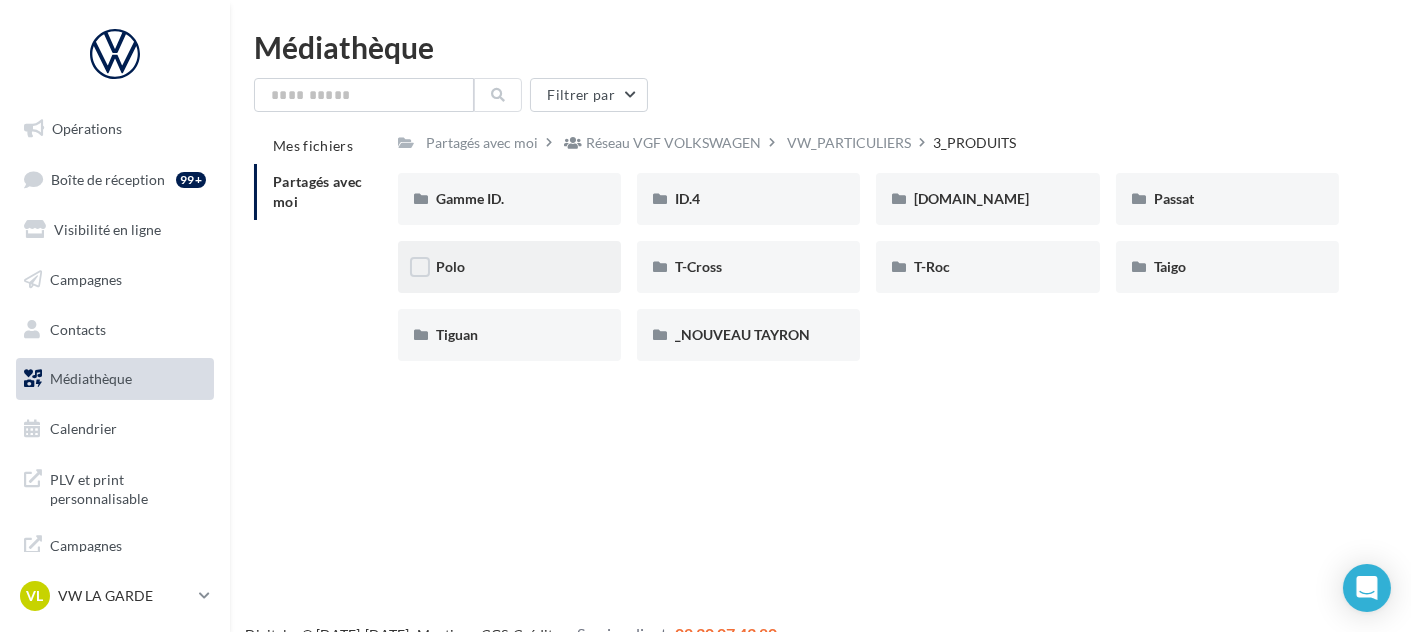 click on "Polo" at bounding box center [509, 267] 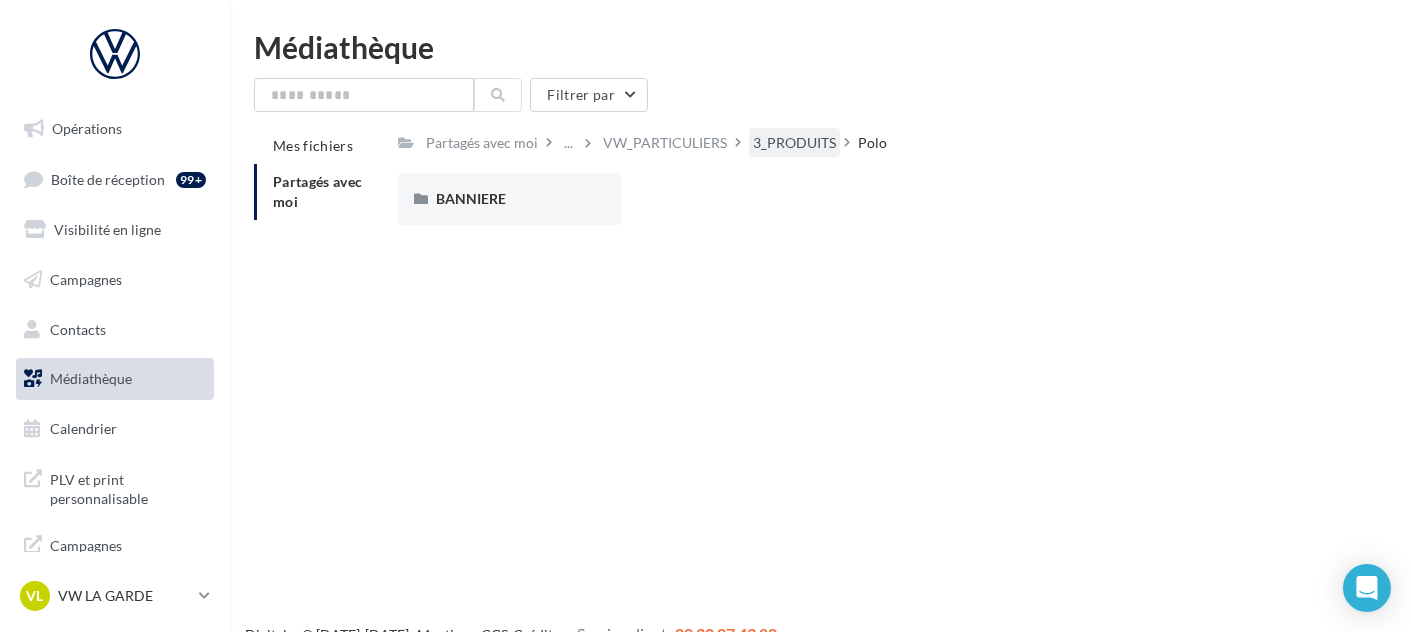 click on "3_PRODUITS" at bounding box center (794, 143) 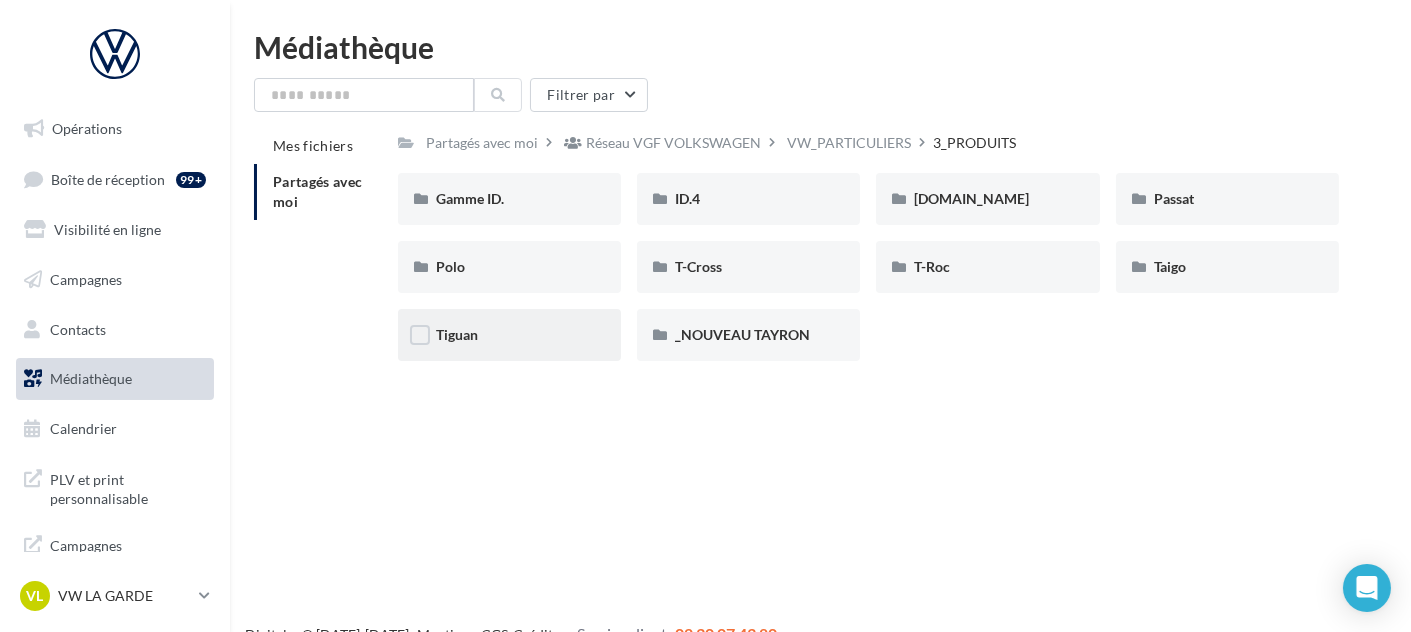 click on "Tiguan" at bounding box center (509, 335) 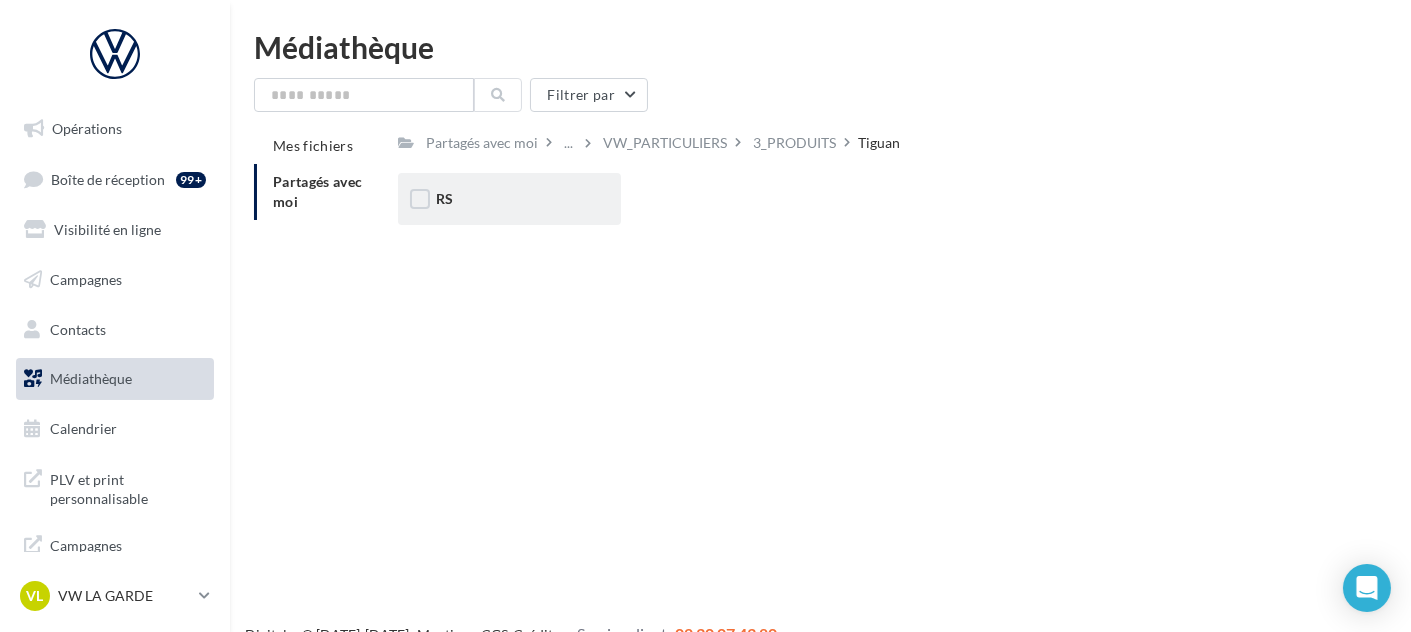 click on "RS" at bounding box center (509, 199) 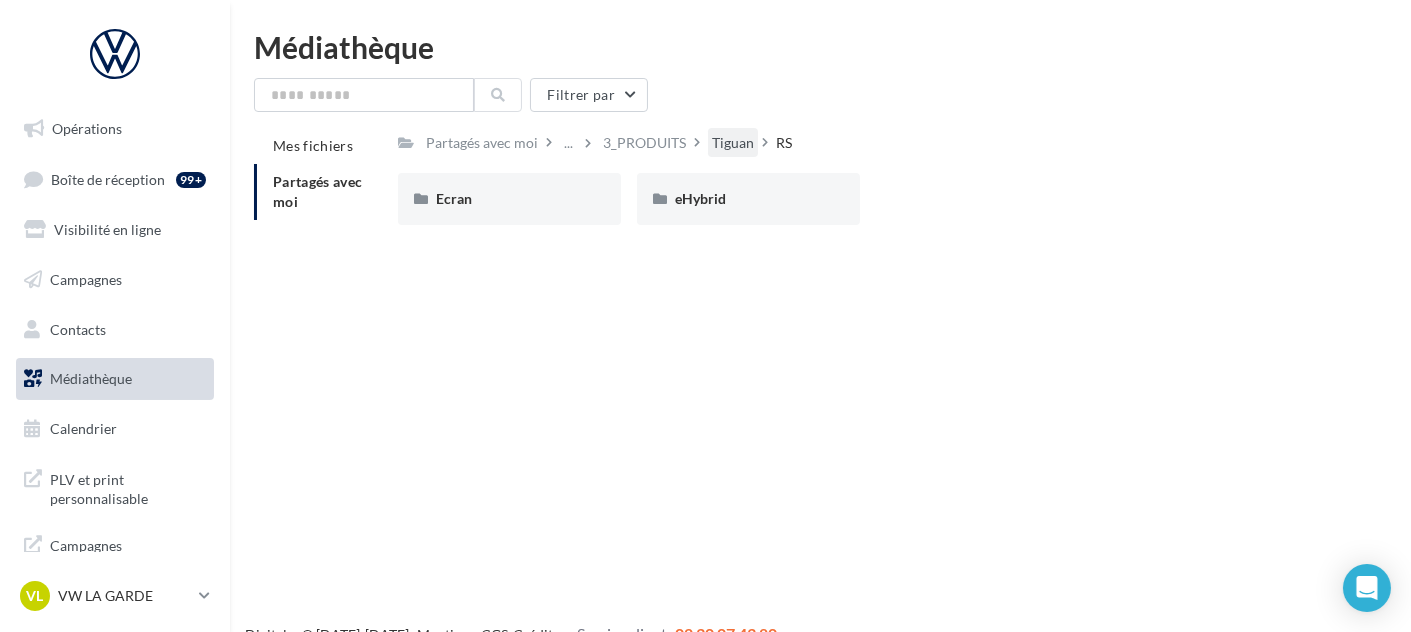 click on "Tiguan" at bounding box center (733, 143) 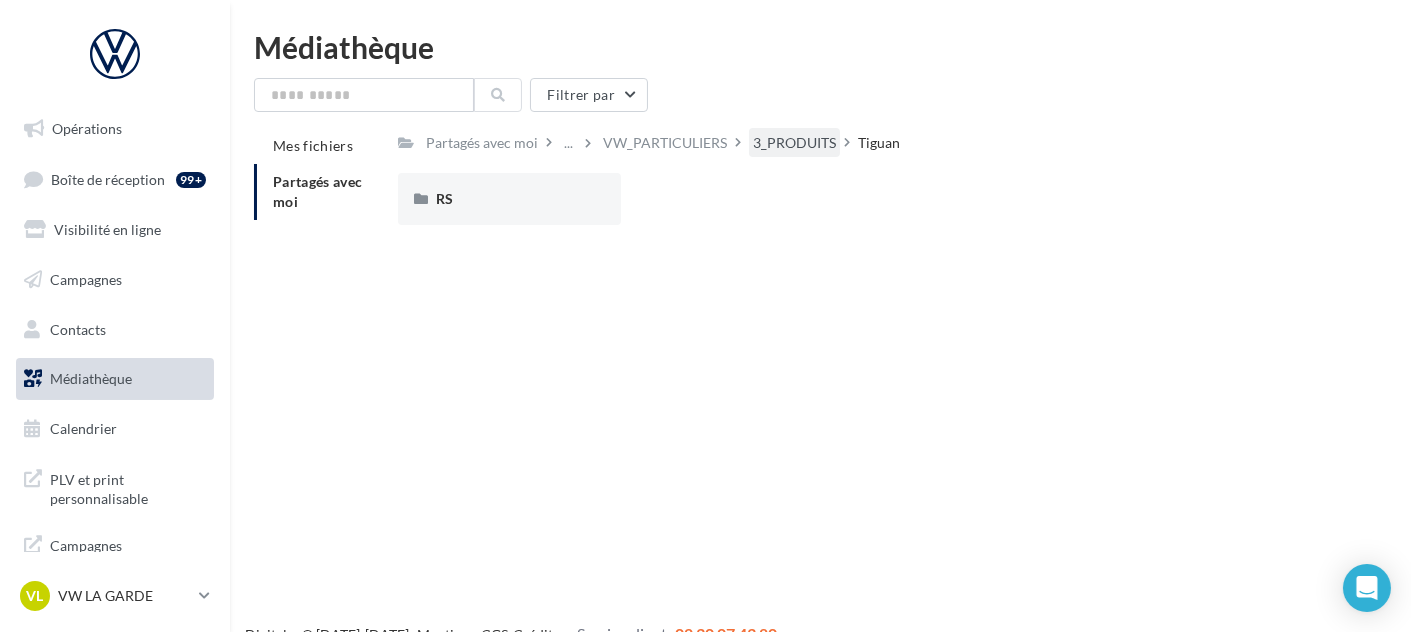 click on "3_PRODUITS" at bounding box center (794, 143) 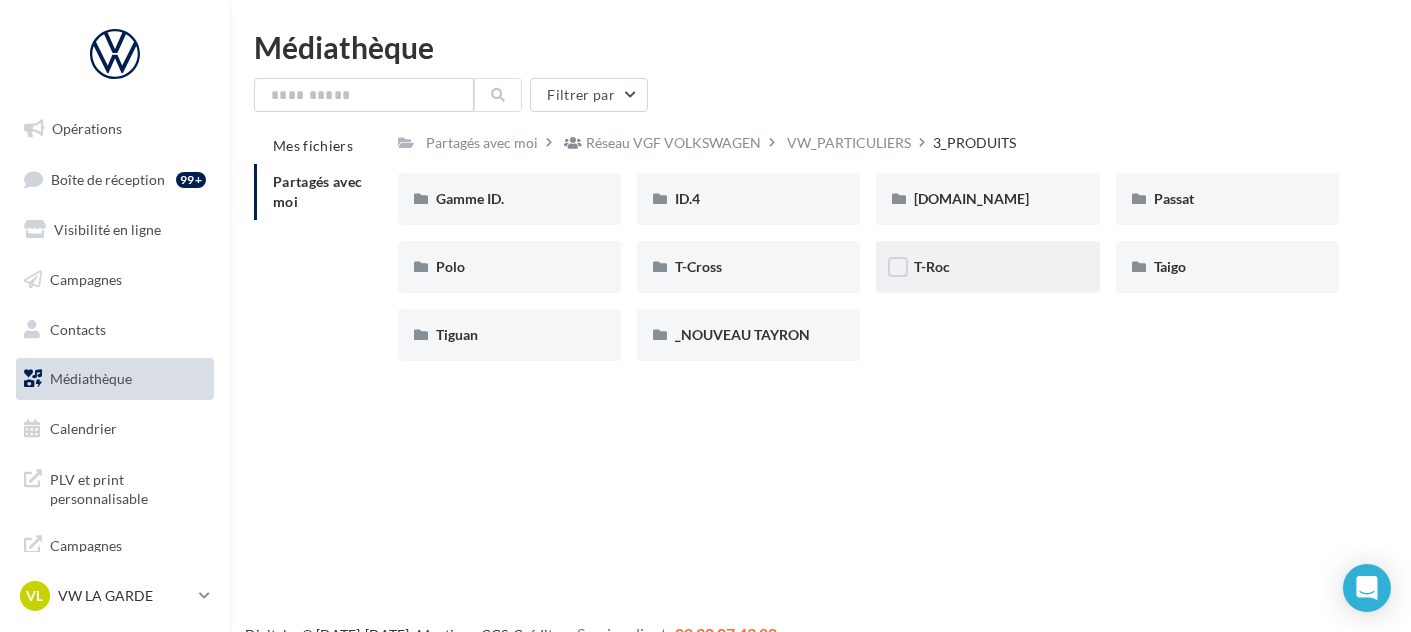 click on "T-Roc" at bounding box center [987, 267] 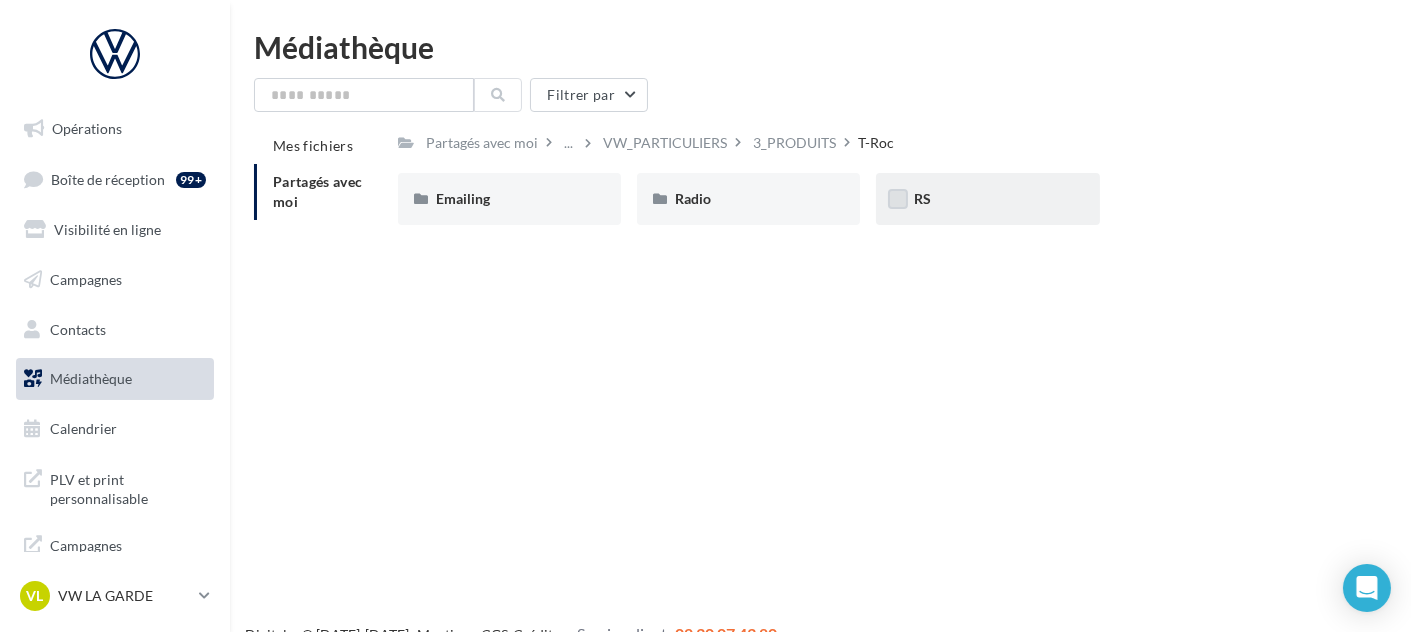 click at bounding box center [898, 199] 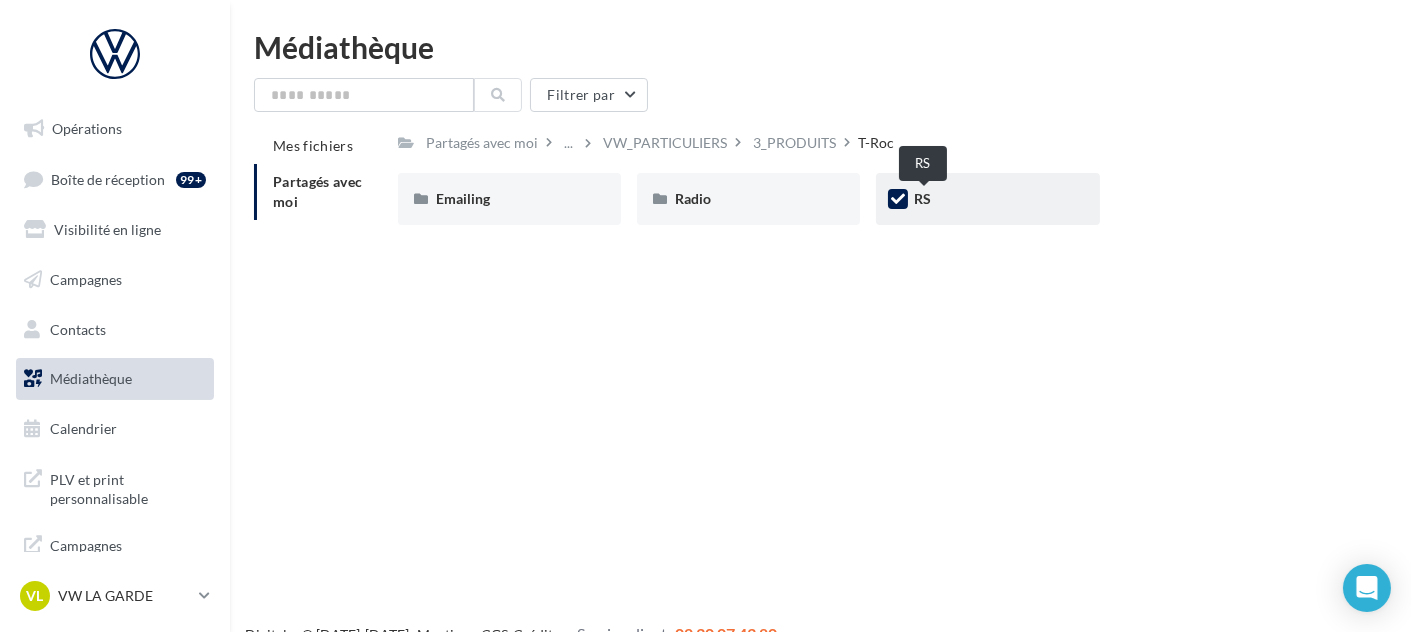 click on "RS" at bounding box center (922, 198) 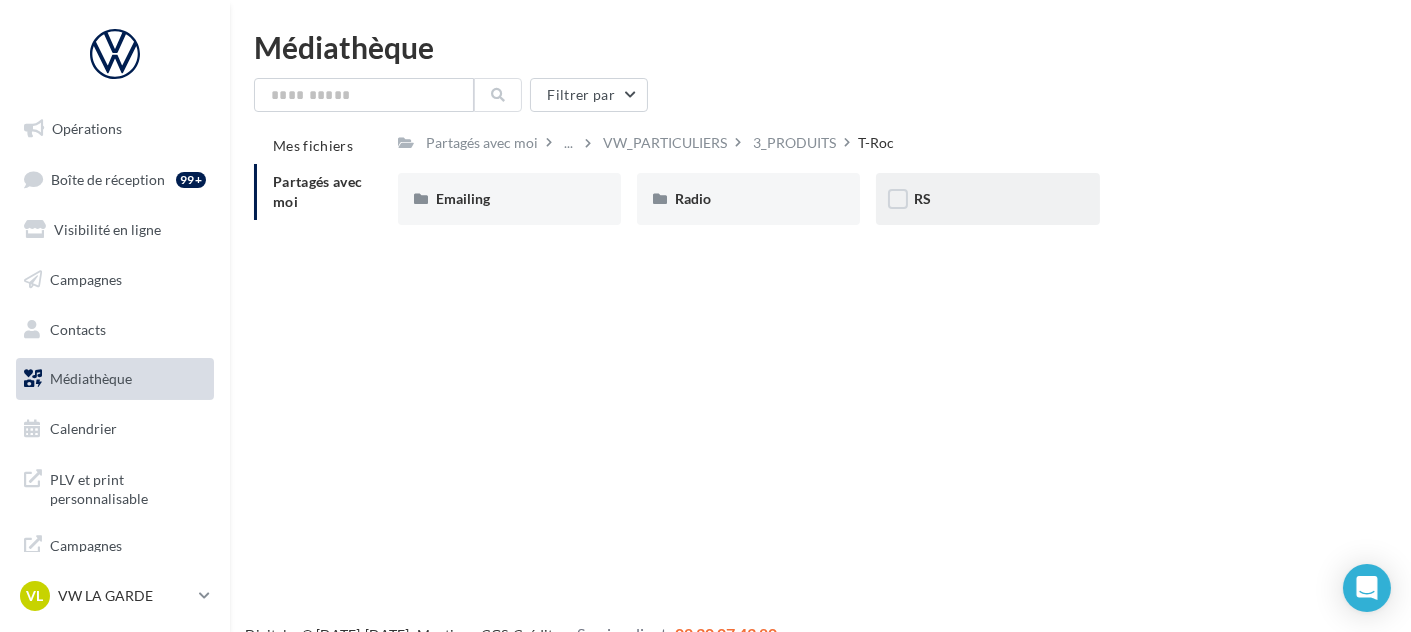 click on "RS" at bounding box center (922, 198) 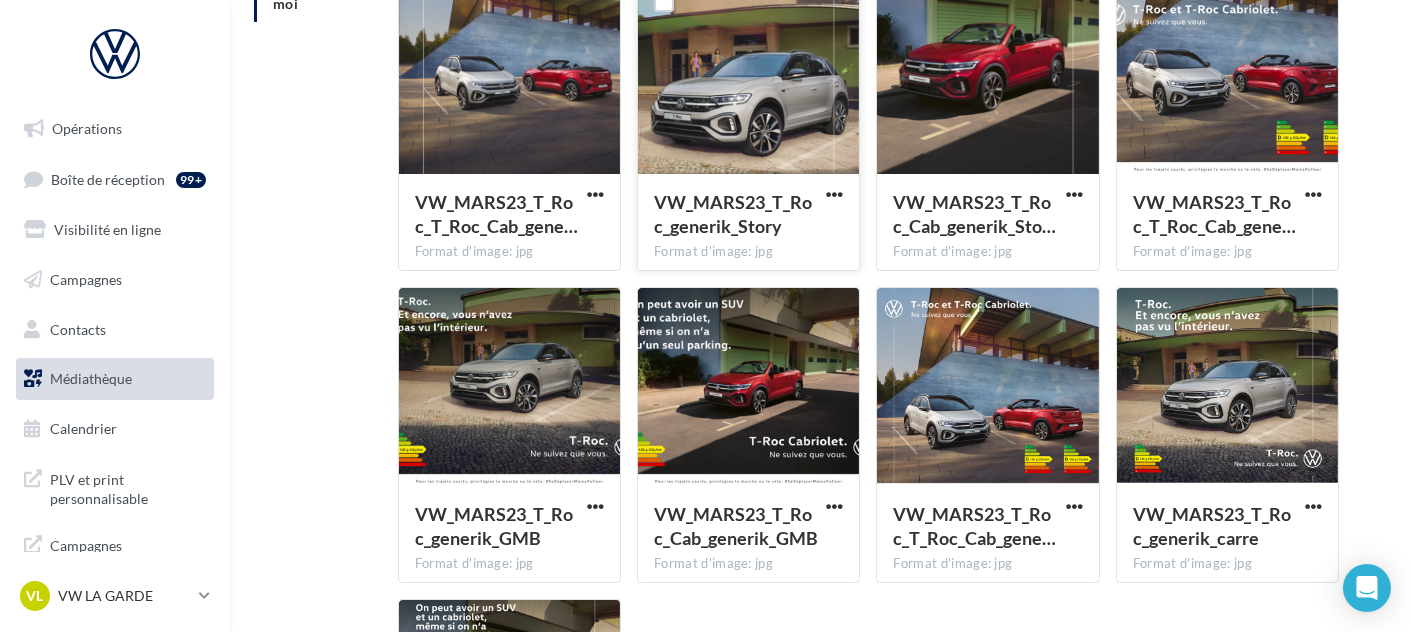 scroll, scrollTop: 0, scrollLeft: 0, axis: both 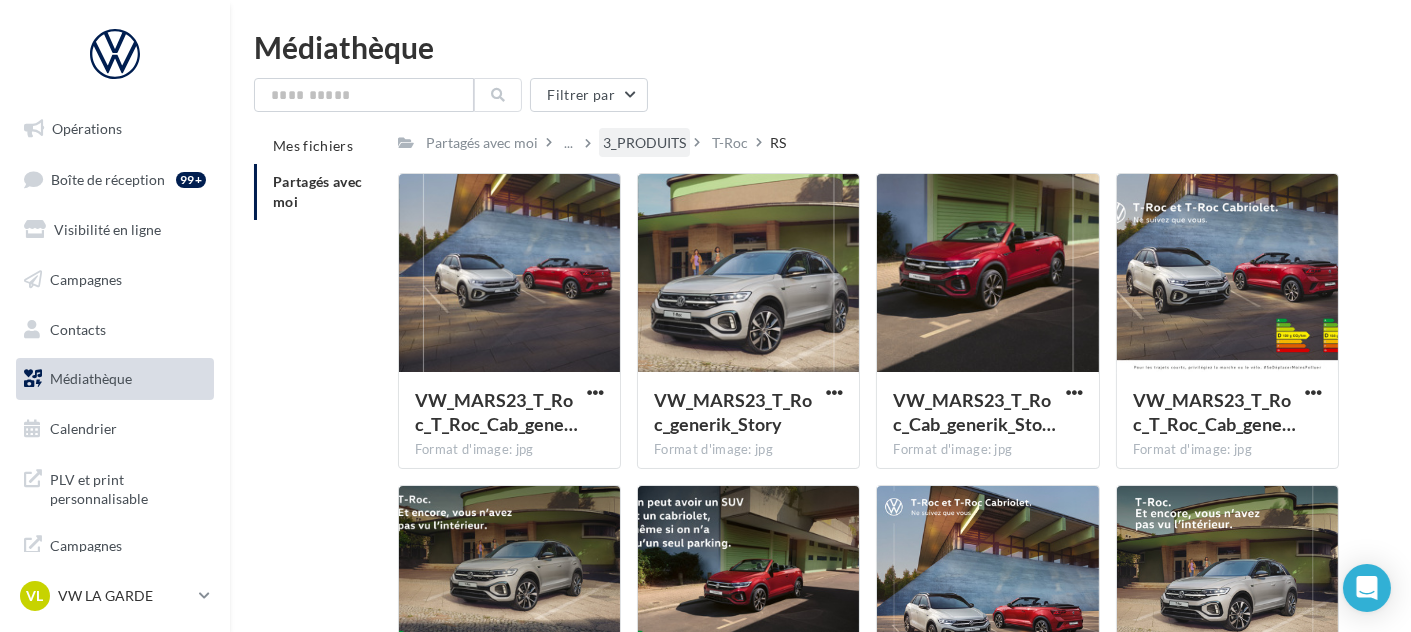 click on "3_PRODUITS" at bounding box center [644, 143] 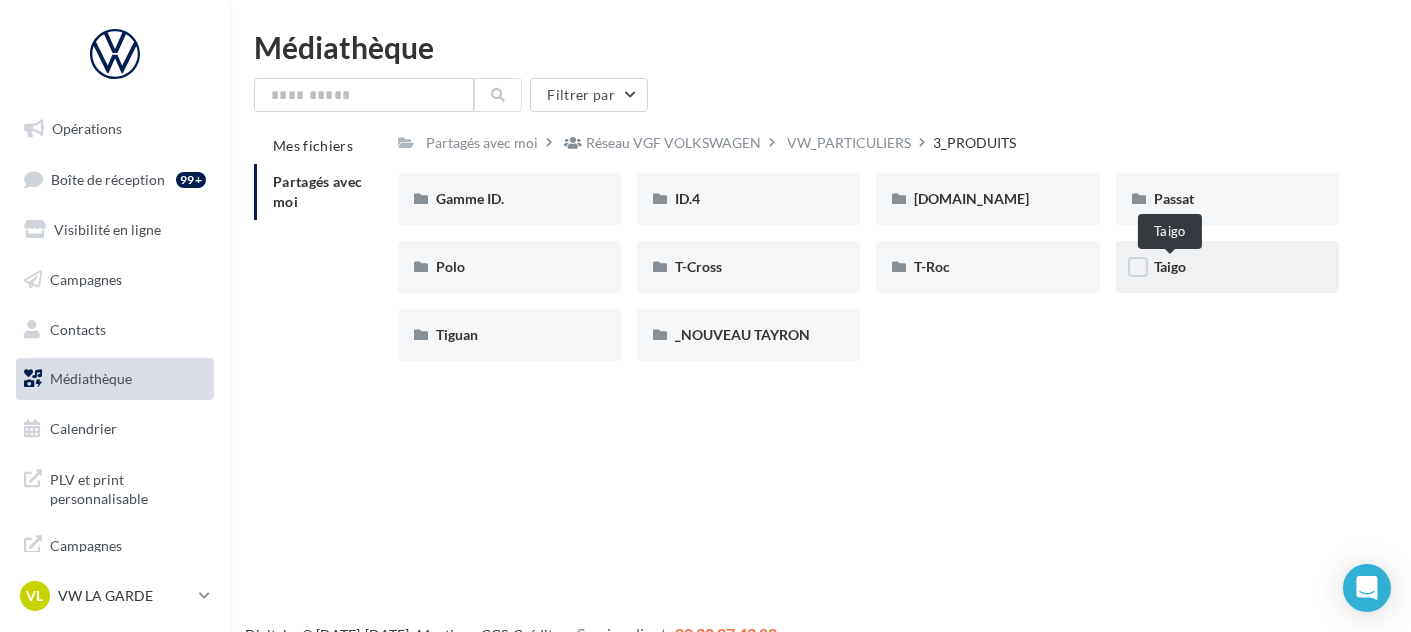 click on "Taigo" at bounding box center (1170, 266) 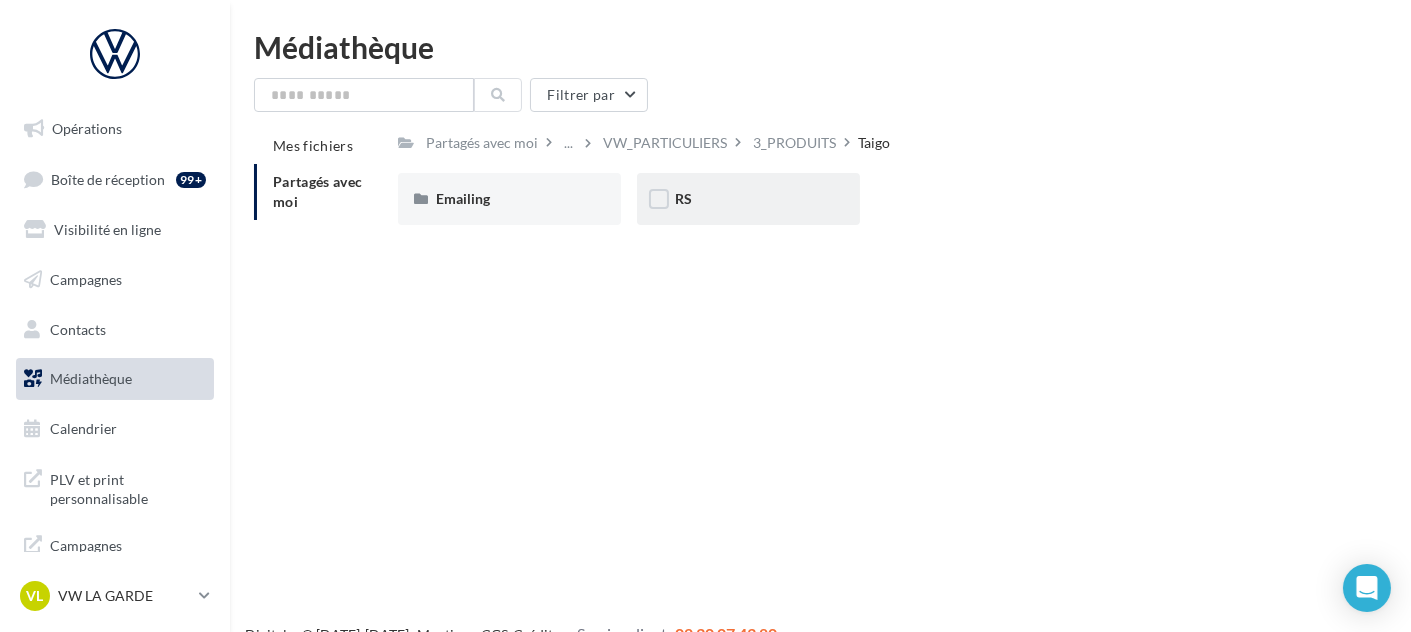 click on "RS" at bounding box center [748, 199] 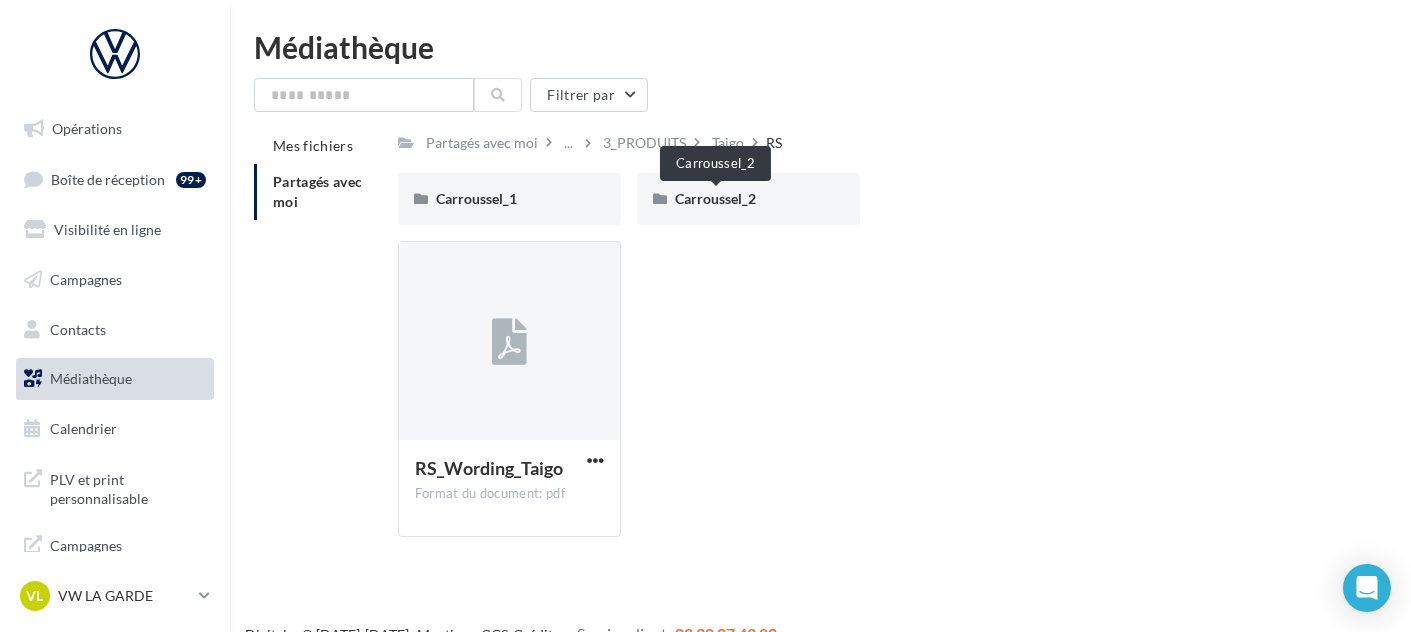 click on "Carroussel_2" at bounding box center (715, 198) 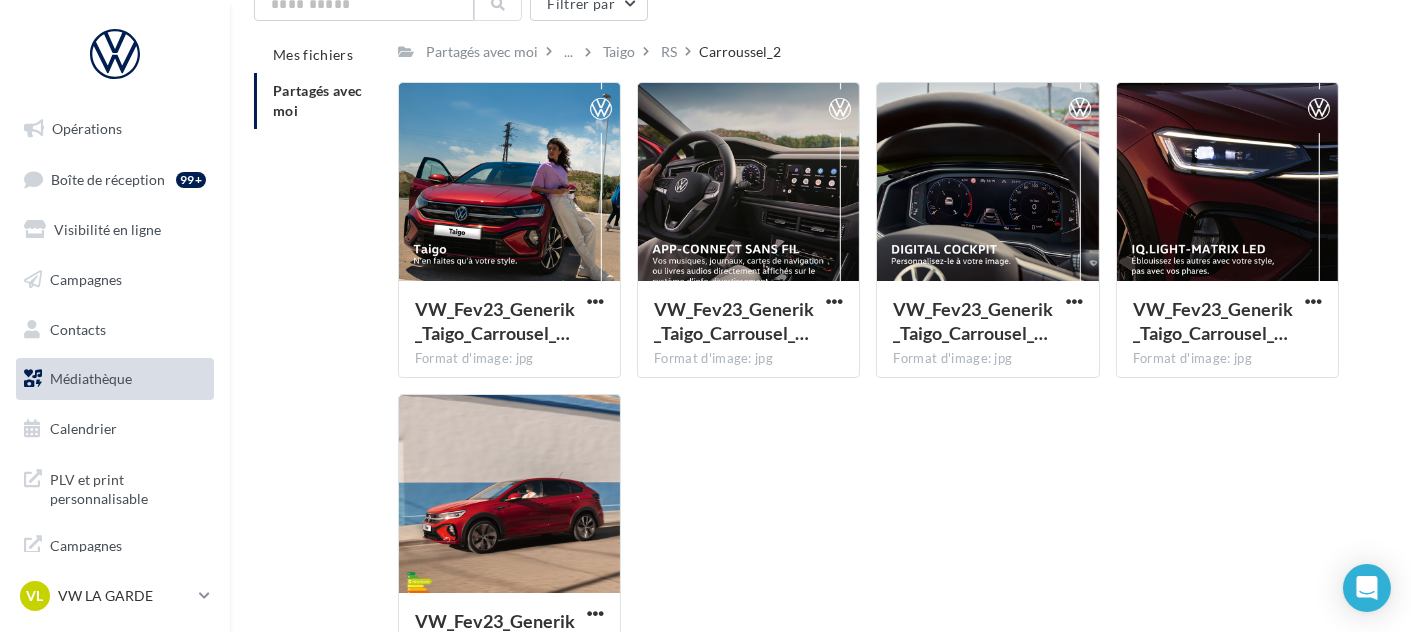 scroll, scrollTop: 0, scrollLeft: 0, axis: both 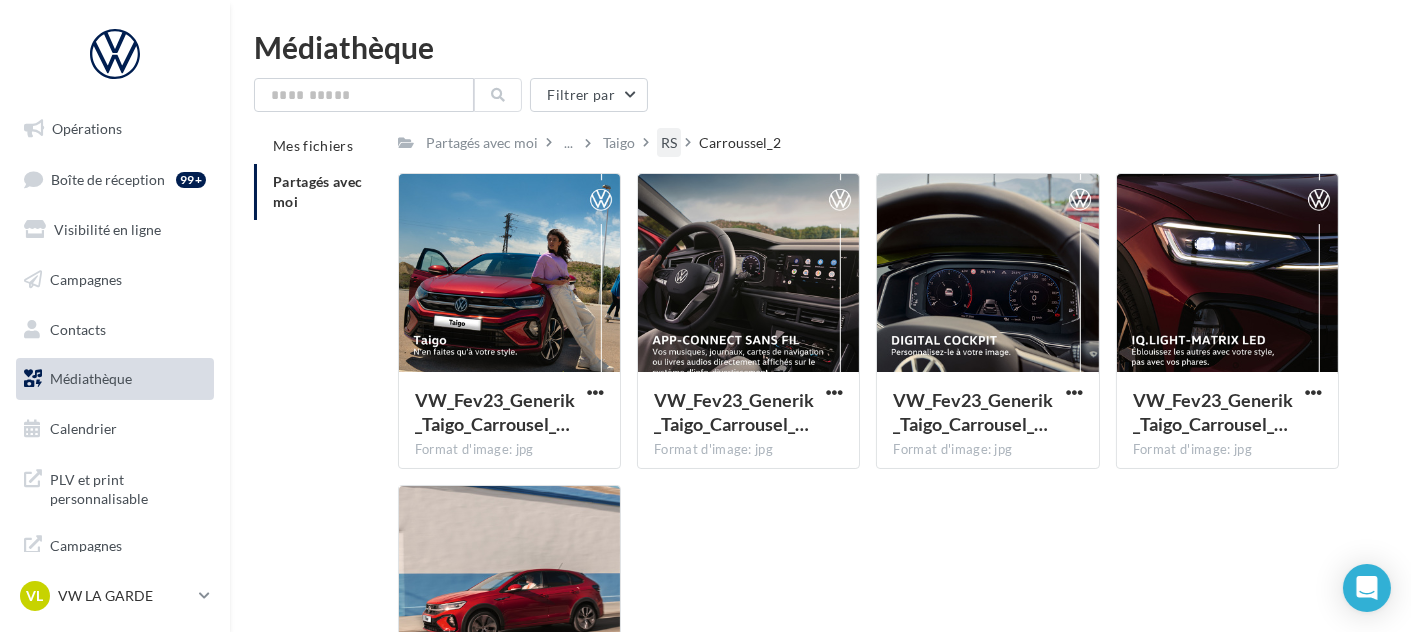 click on "RS" at bounding box center (669, 142) 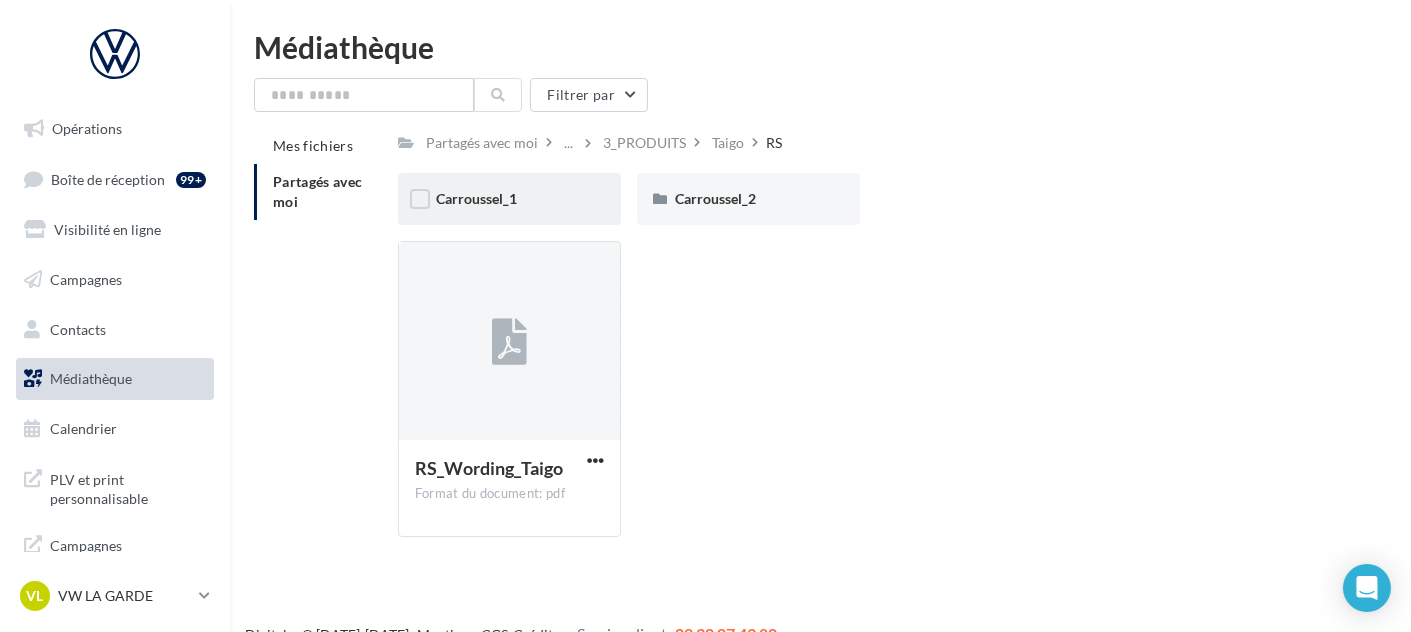 click on "Carroussel_1" at bounding box center [509, 199] 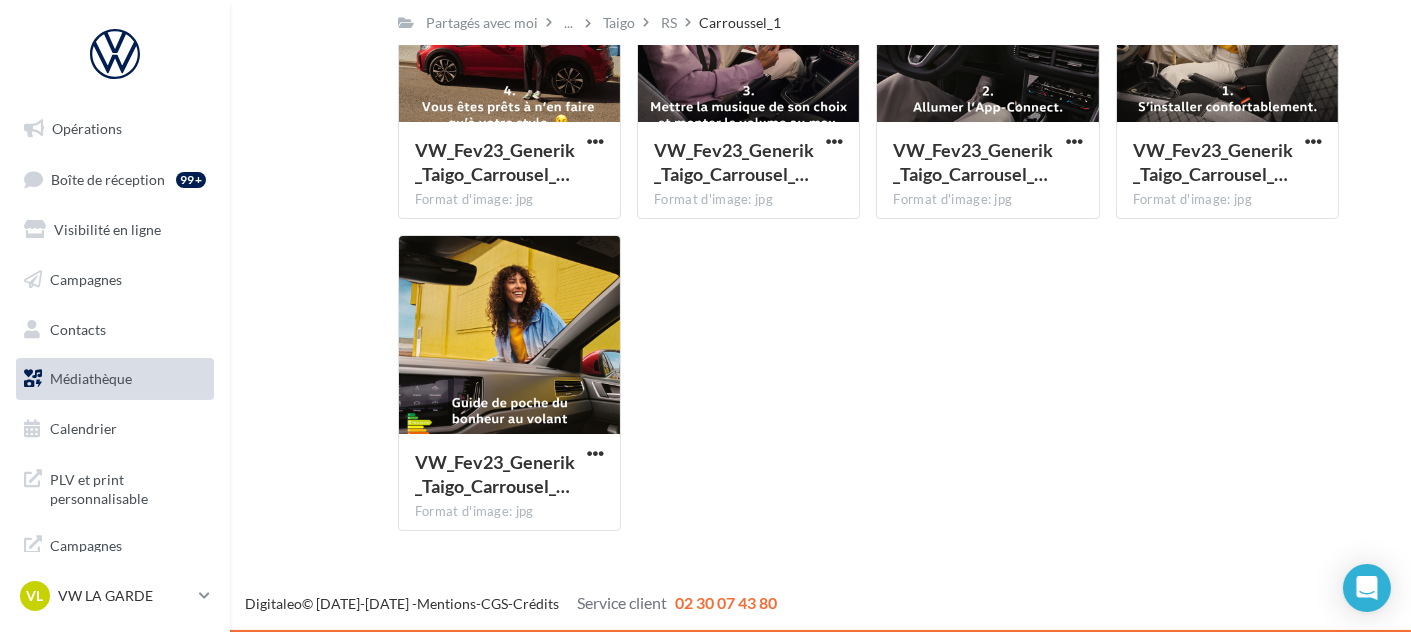 scroll, scrollTop: 0, scrollLeft: 0, axis: both 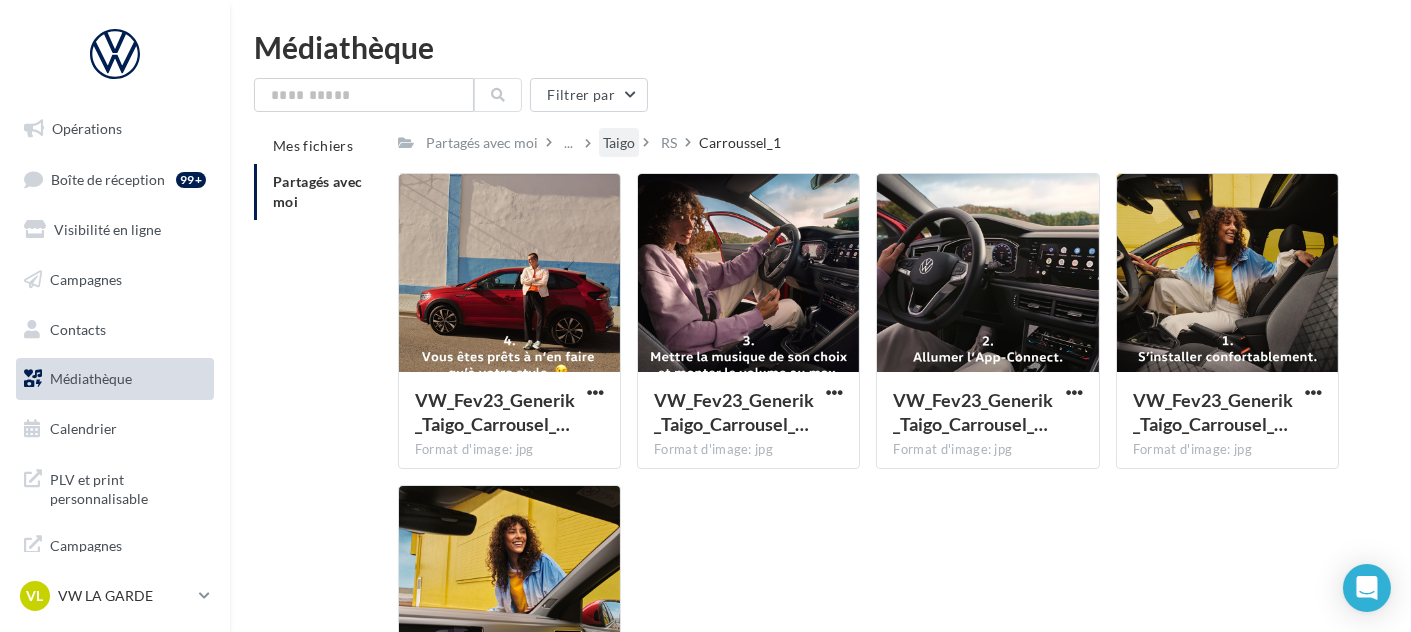 click on "Taigo" at bounding box center [619, 143] 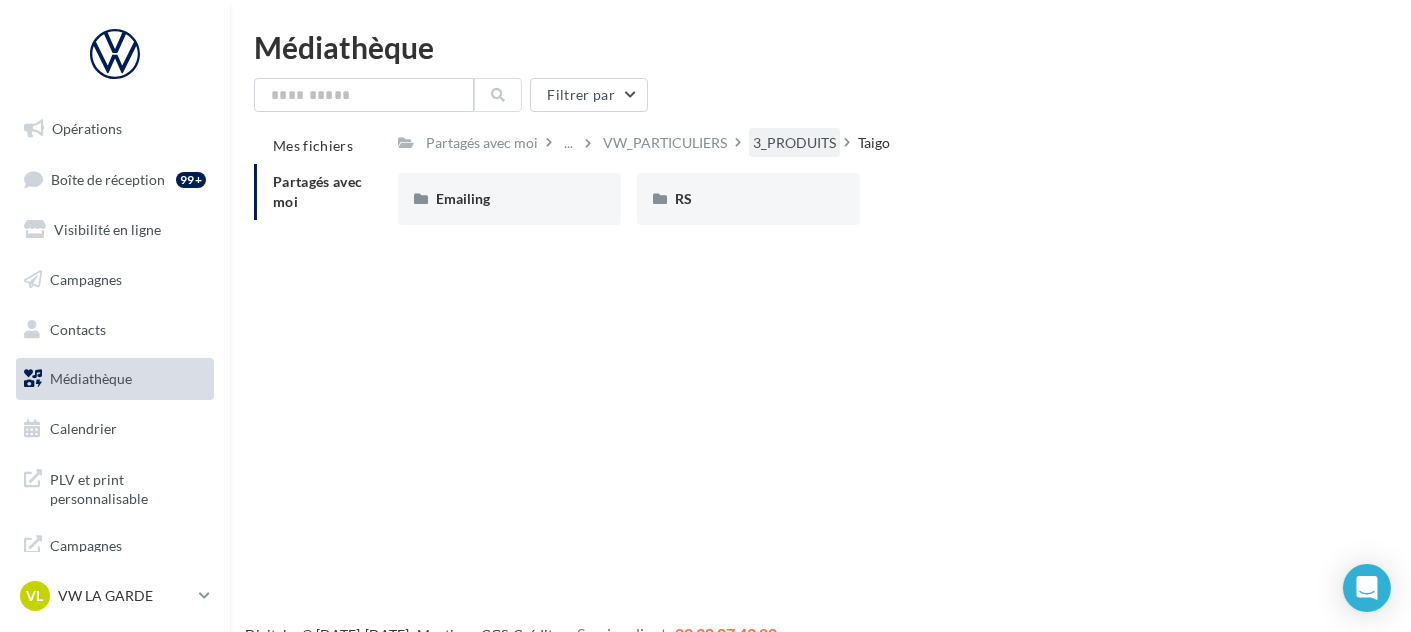 click on "3_PRODUITS" at bounding box center (794, 143) 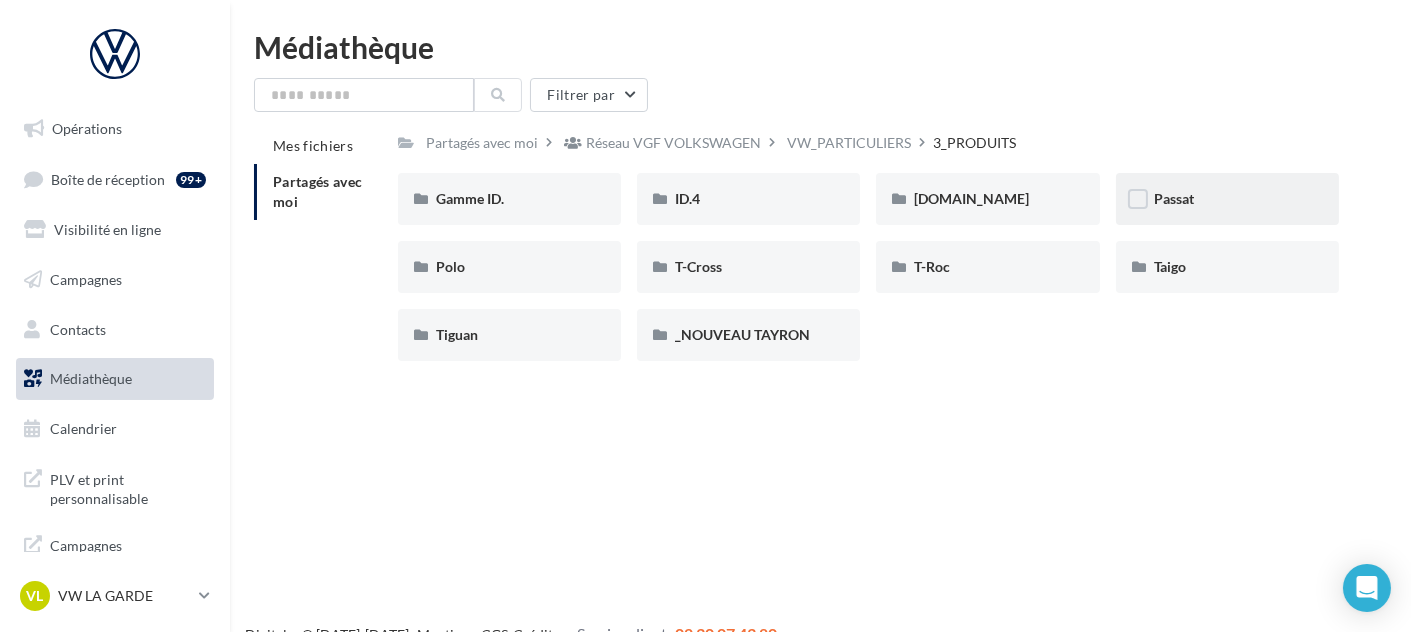 click on "Passat" at bounding box center (1227, 199) 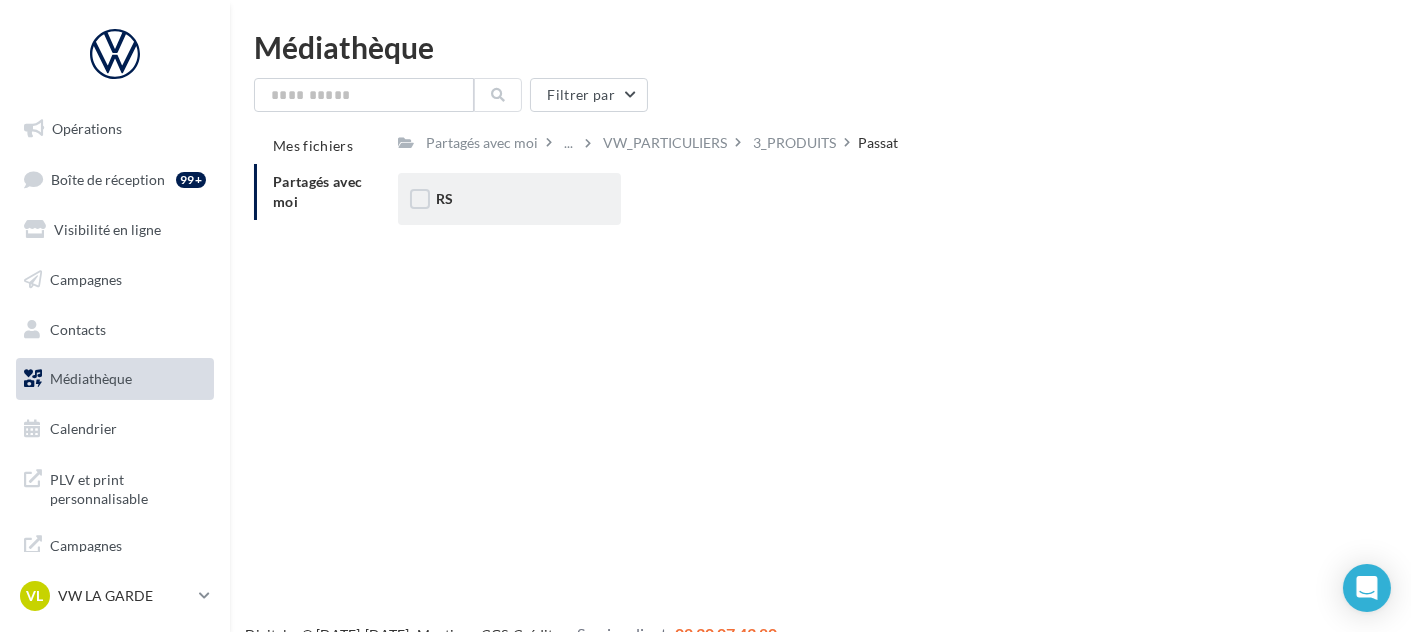 click on "RS" at bounding box center (509, 199) 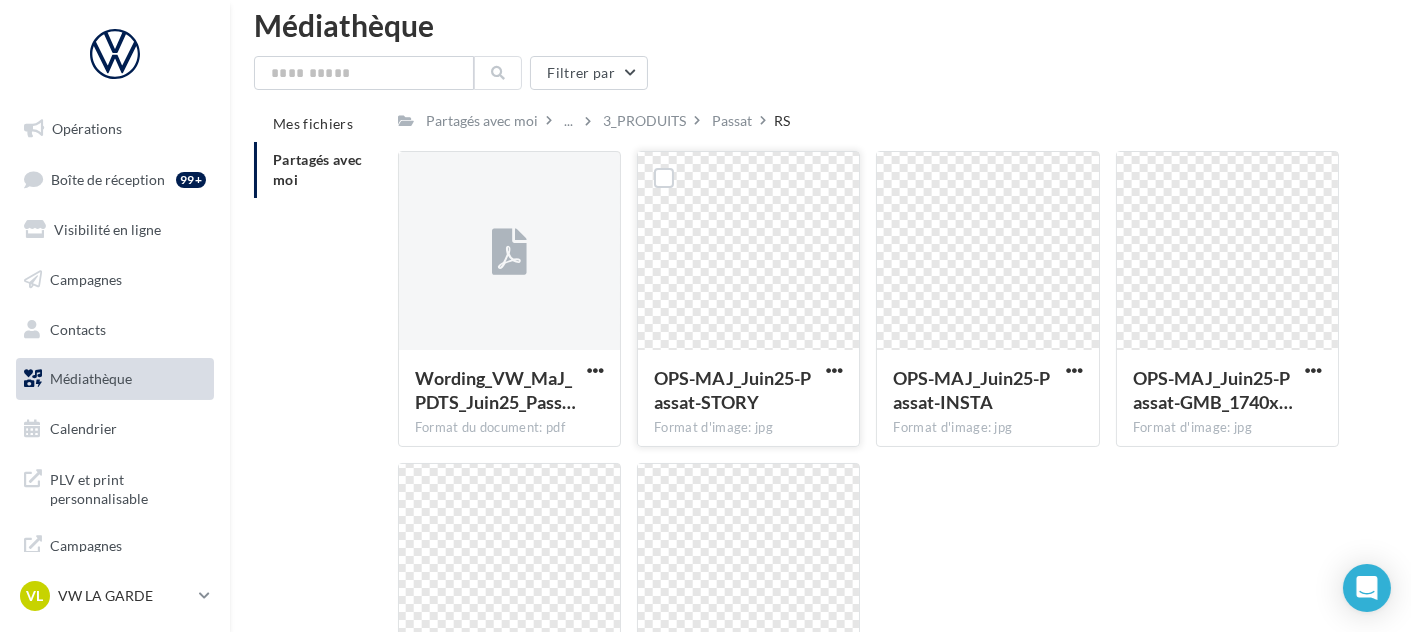 scroll, scrollTop: 0, scrollLeft: 0, axis: both 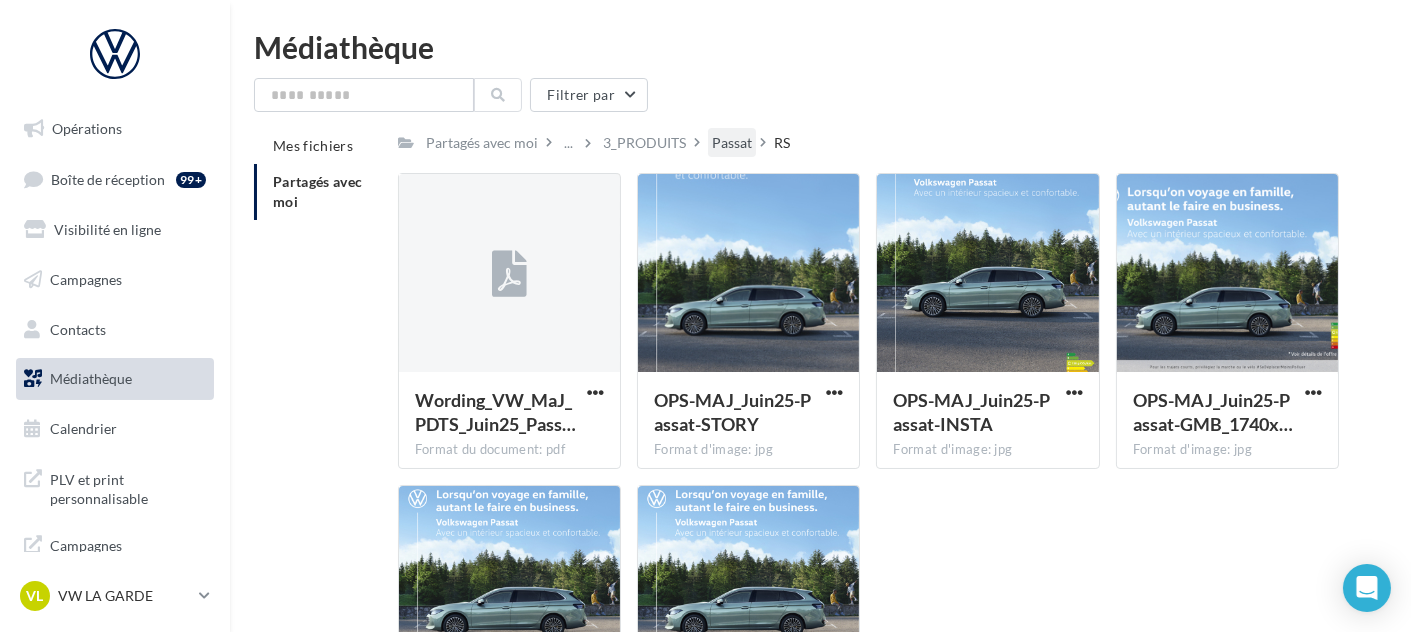 click on "Passat" at bounding box center [732, 143] 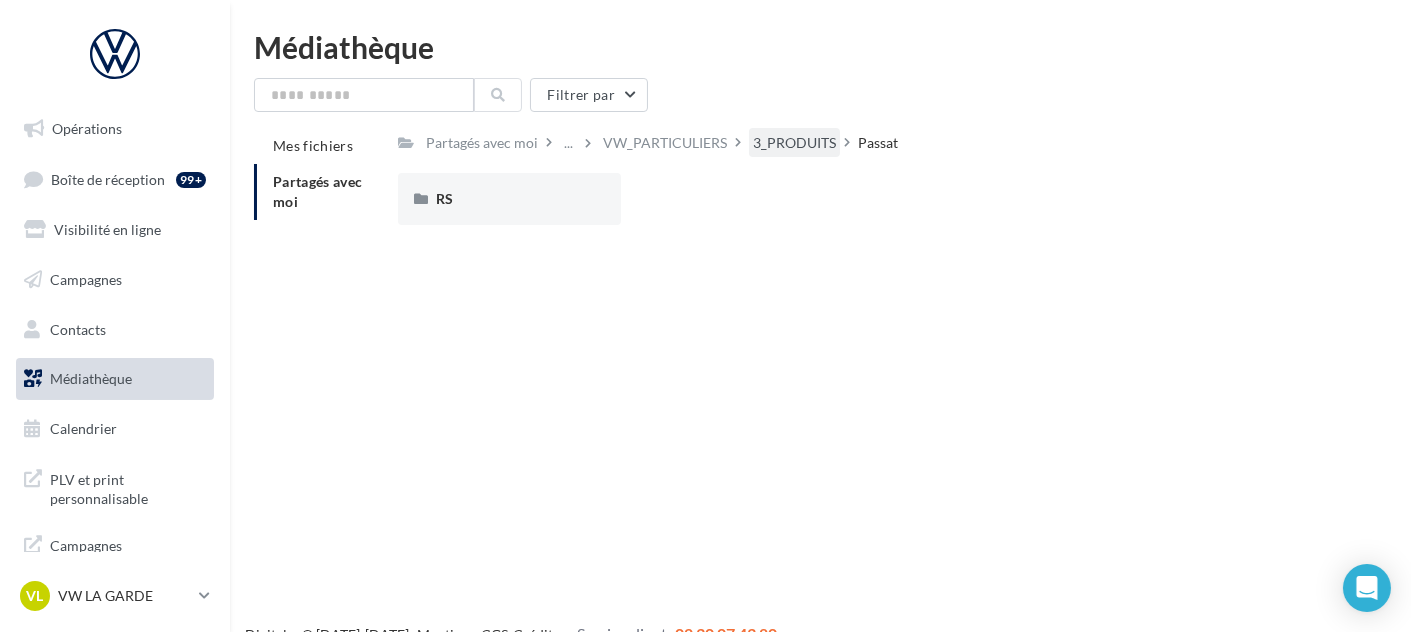 click on "3_PRODUITS" at bounding box center [794, 143] 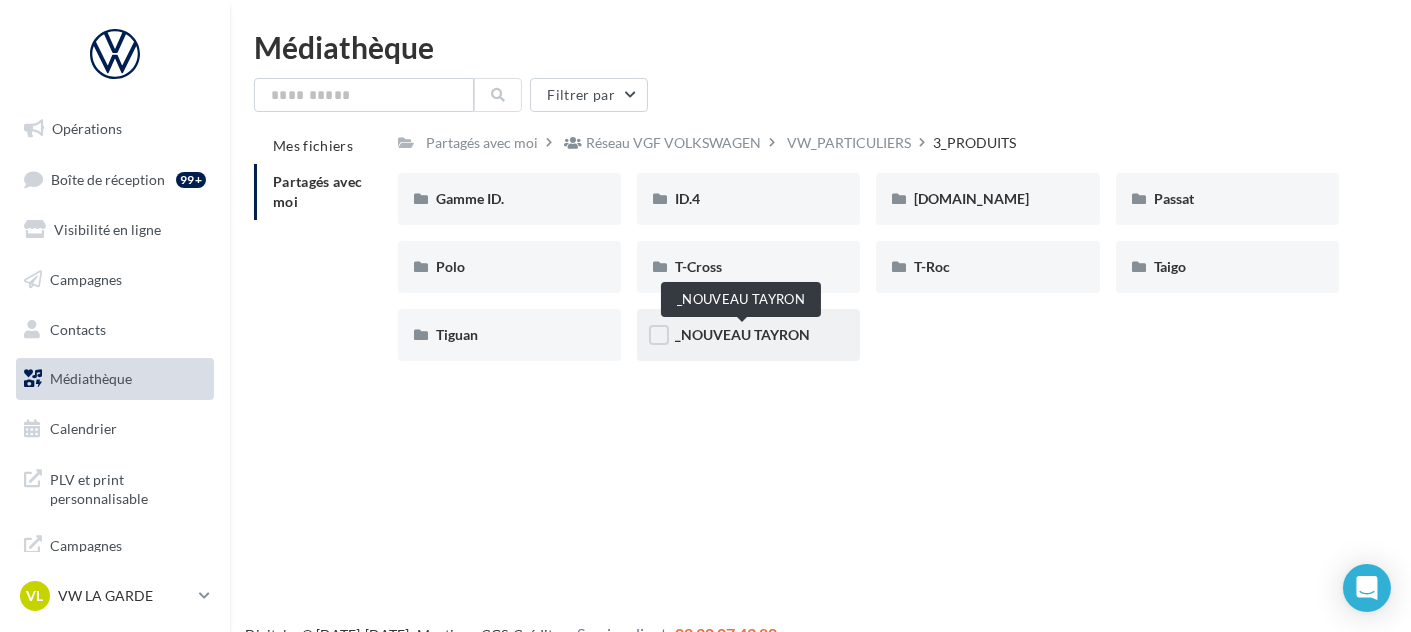 click on "_NOUVEAU TAYRON" at bounding box center [742, 334] 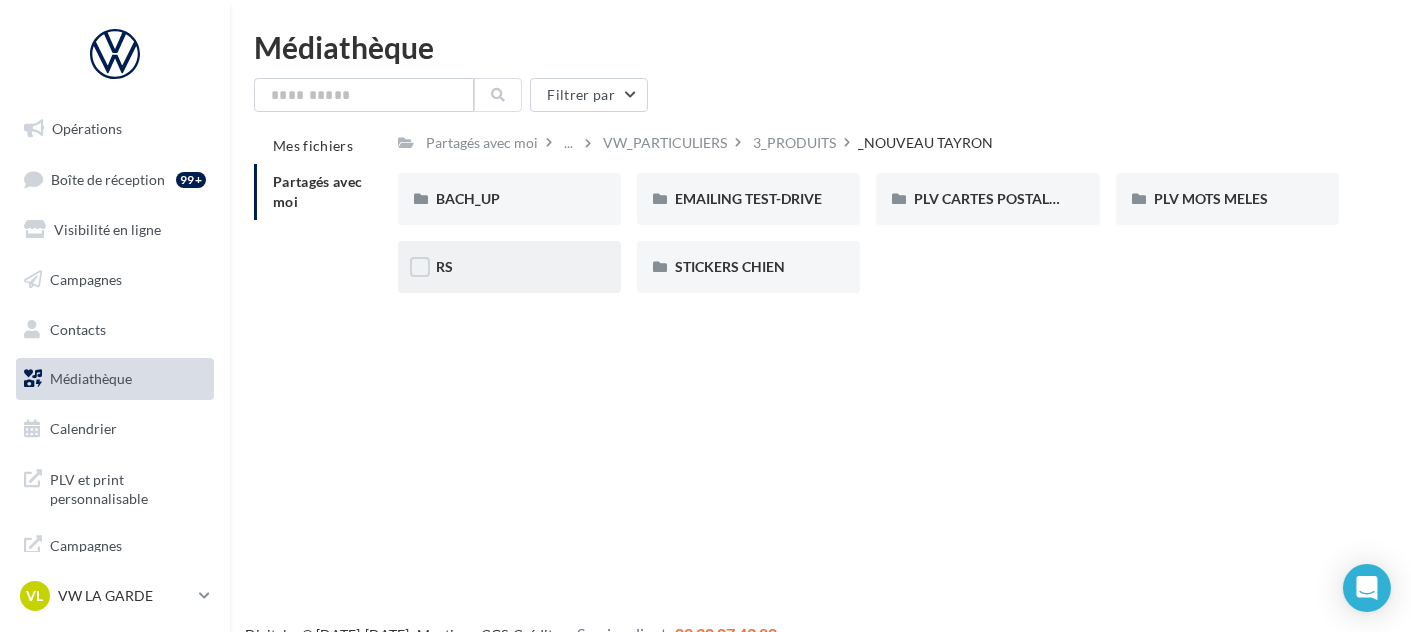 click on "RS" at bounding box center [509, 267] 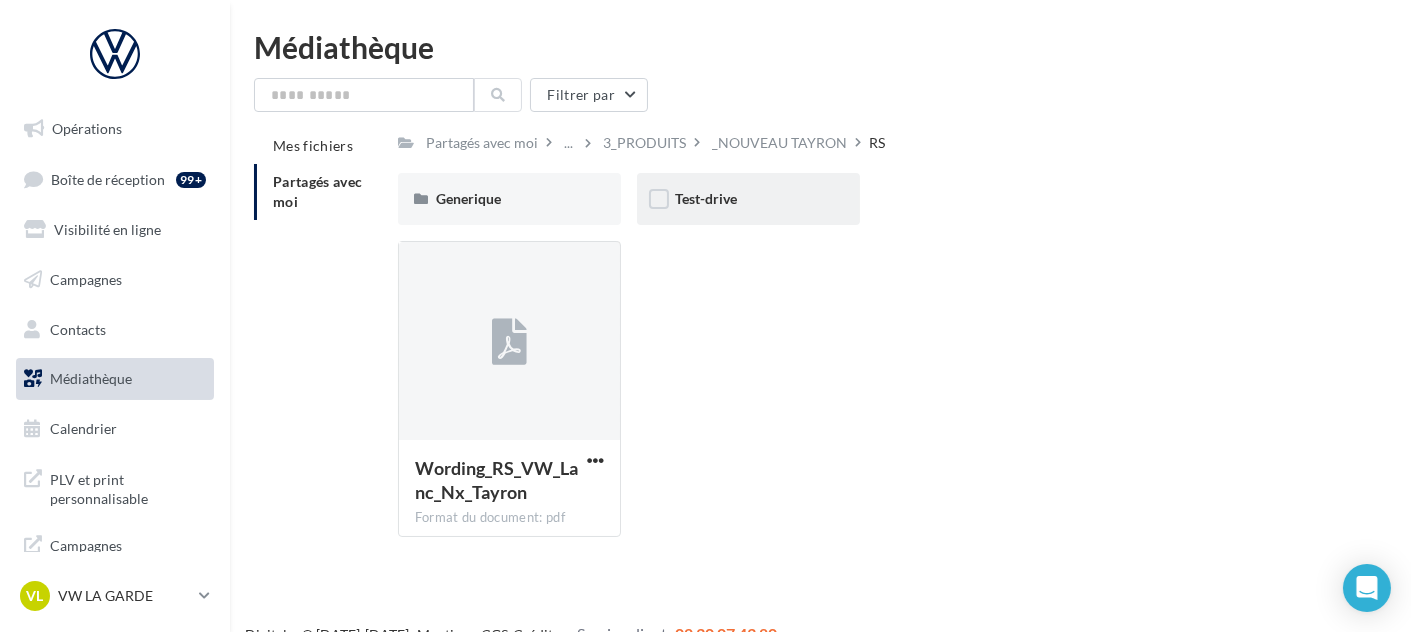 click on "Test-drive" at bounding box center (748, 199) 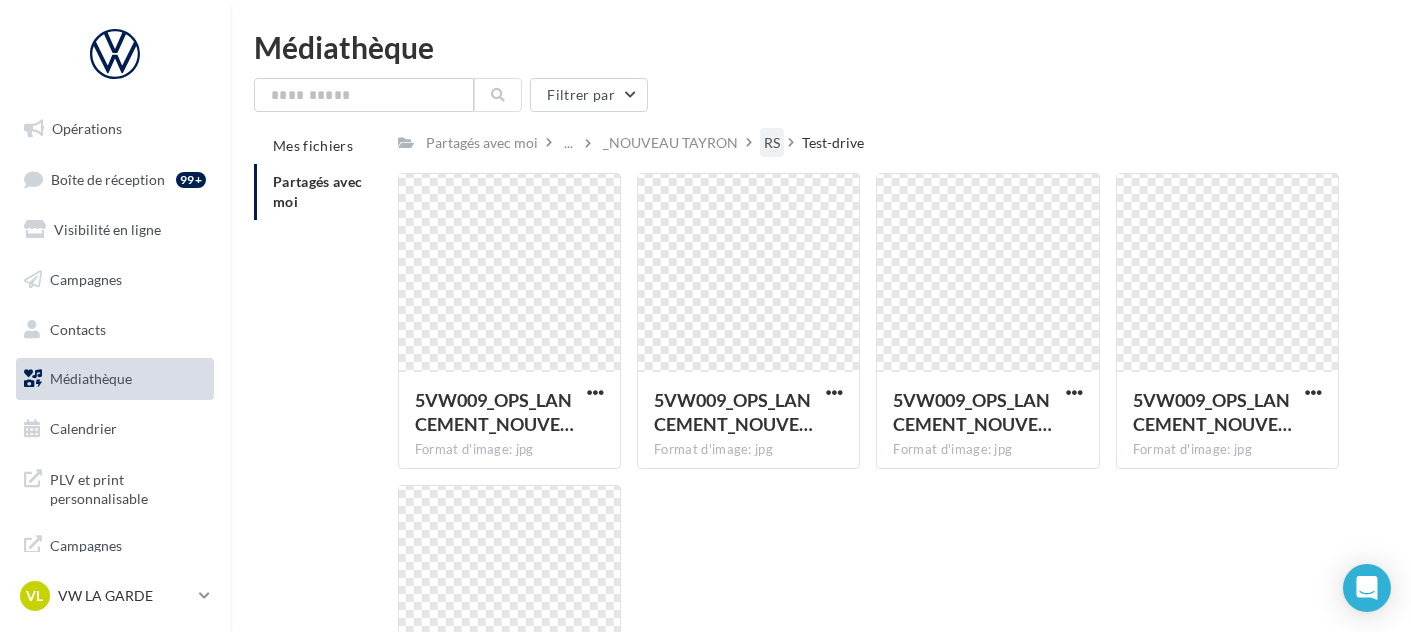 click on "RS" at bounding box center [772, 143] 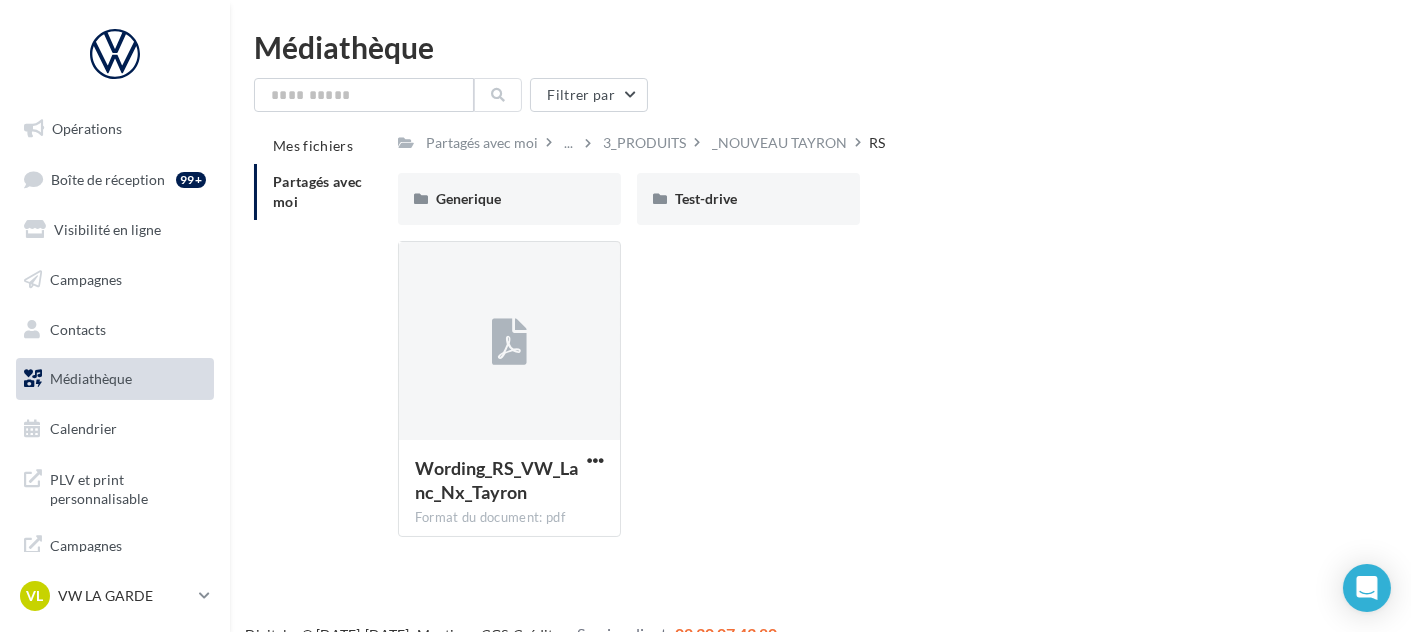 click on "Generique" at bounding box center [509, 199] 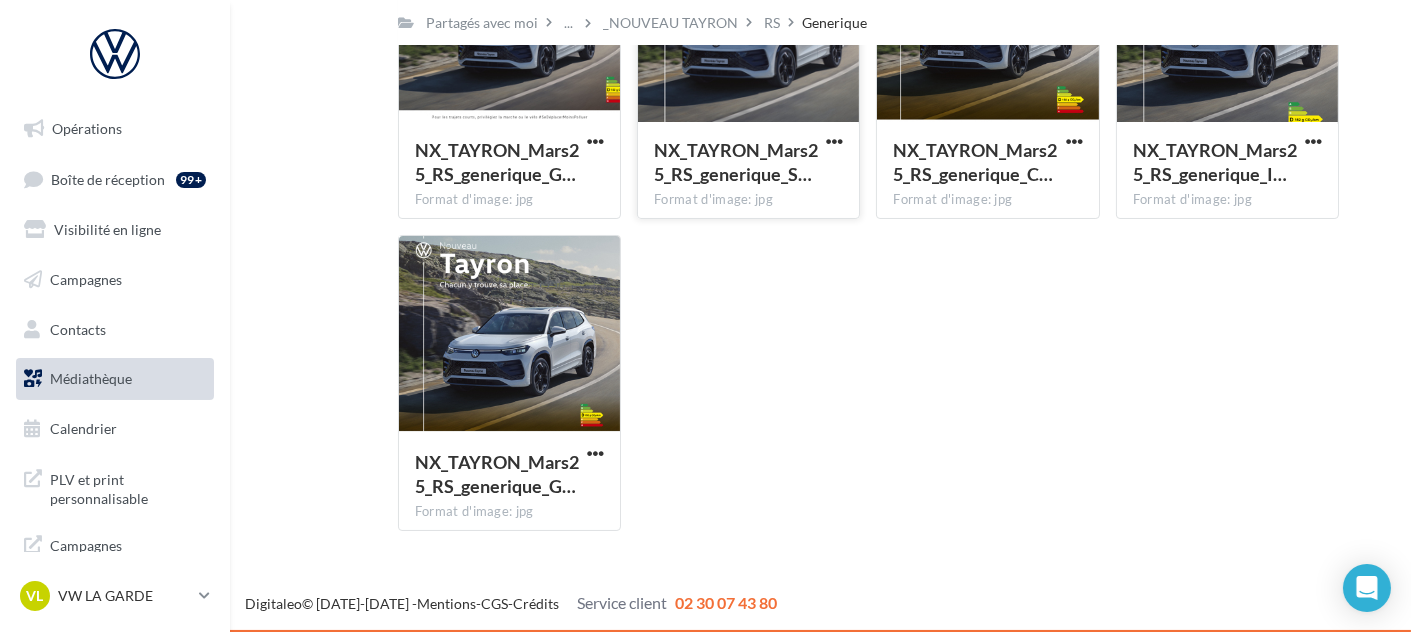 scroll, scrollTop: 0, scrollLeft: 0, axis: both 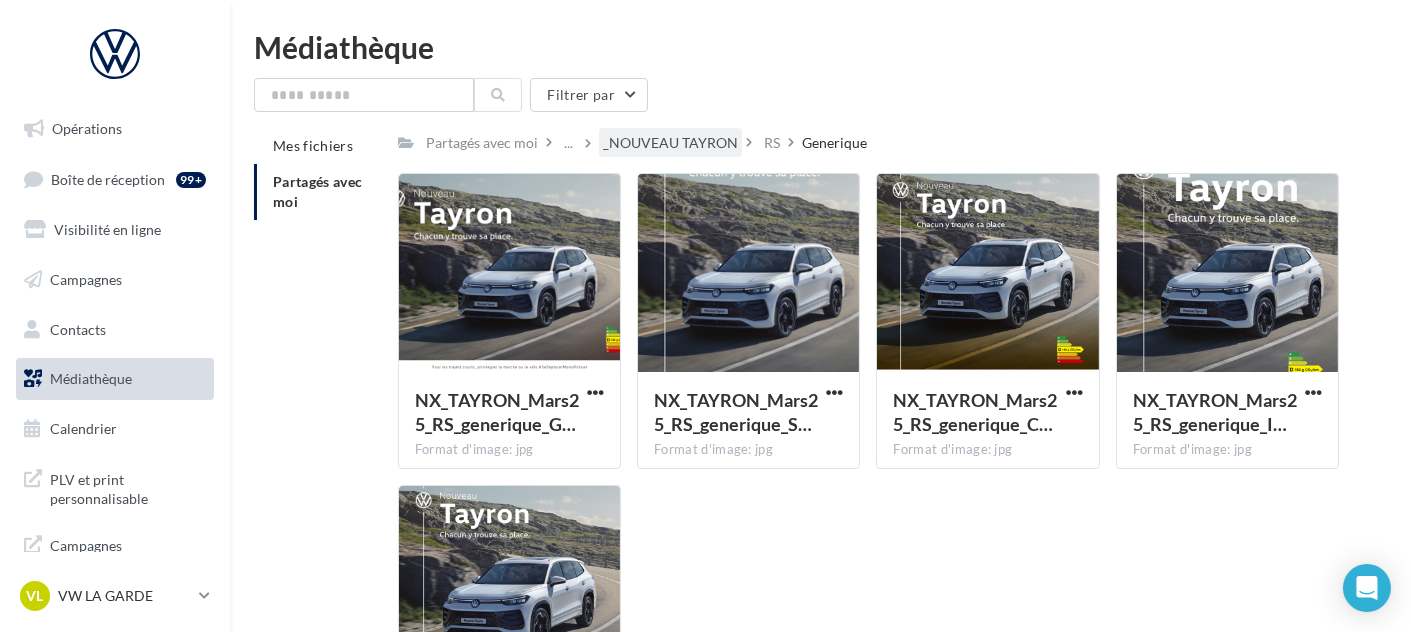 click on "_NOUVEAU TAYRON" at bounding box center [670, 143] 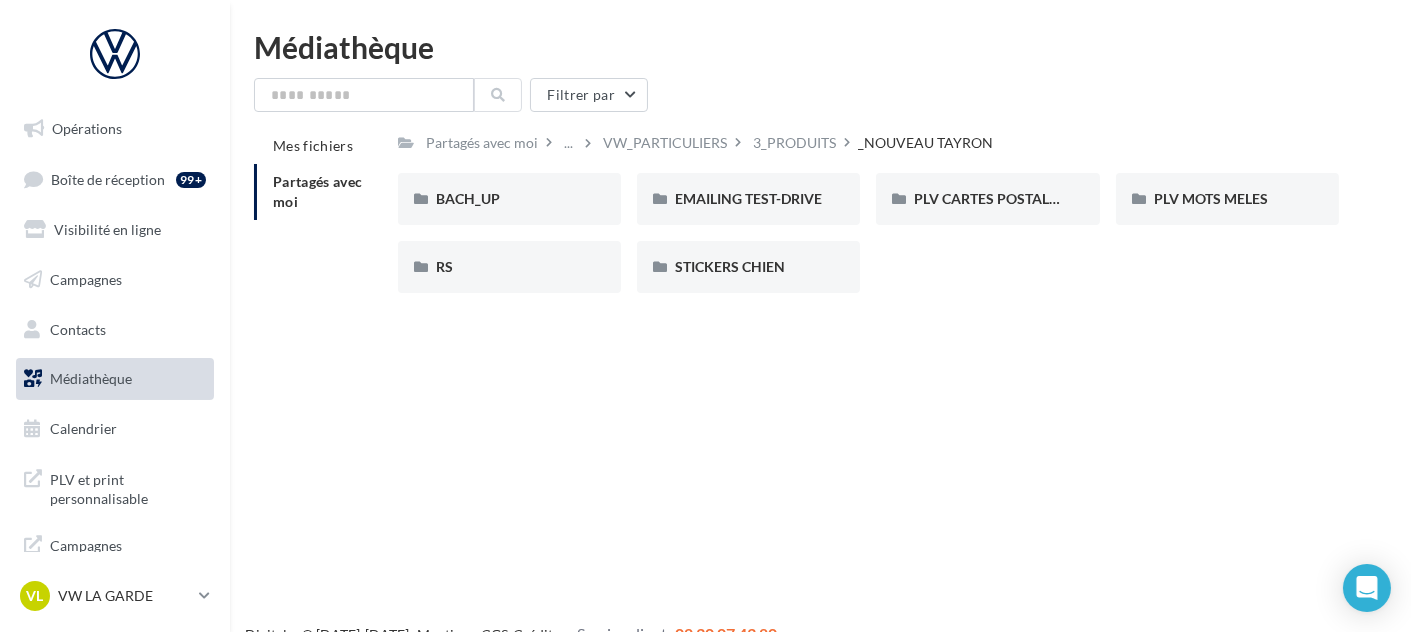 scroll, scrollTop: 31, scrollLeft: 0, axis: vertical 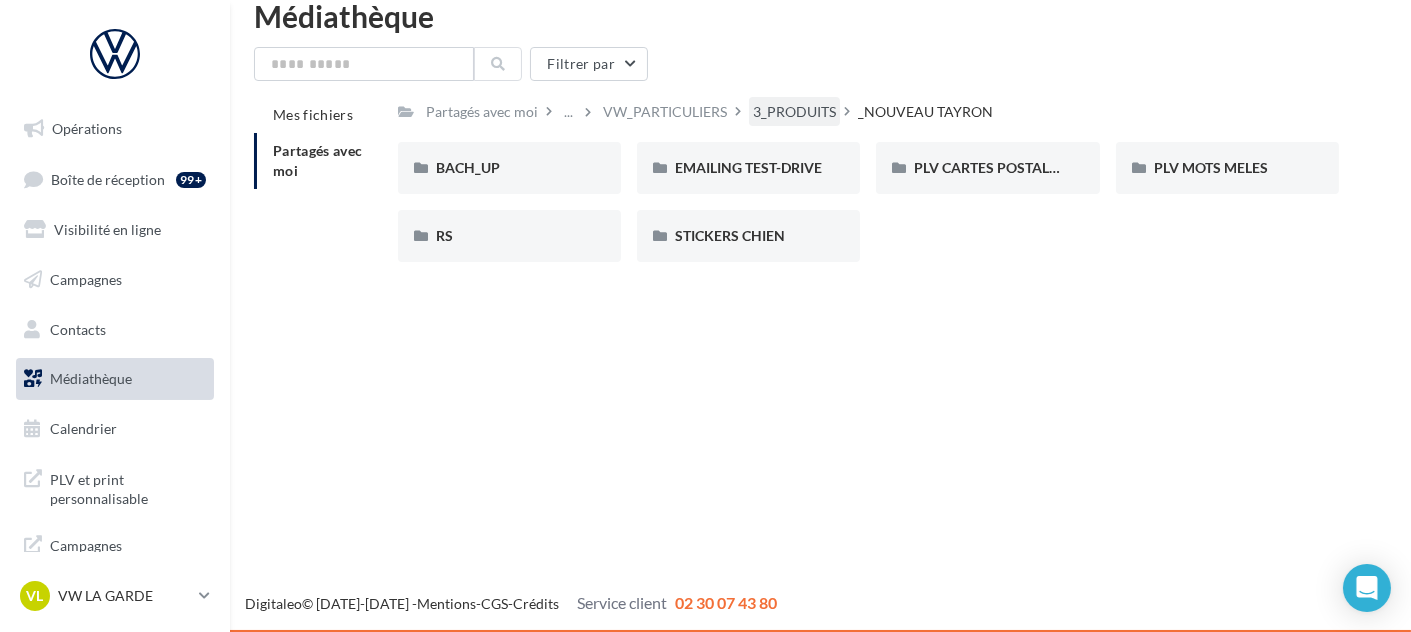 click on "3_PRODUITS" at bounding box center (794, 112) 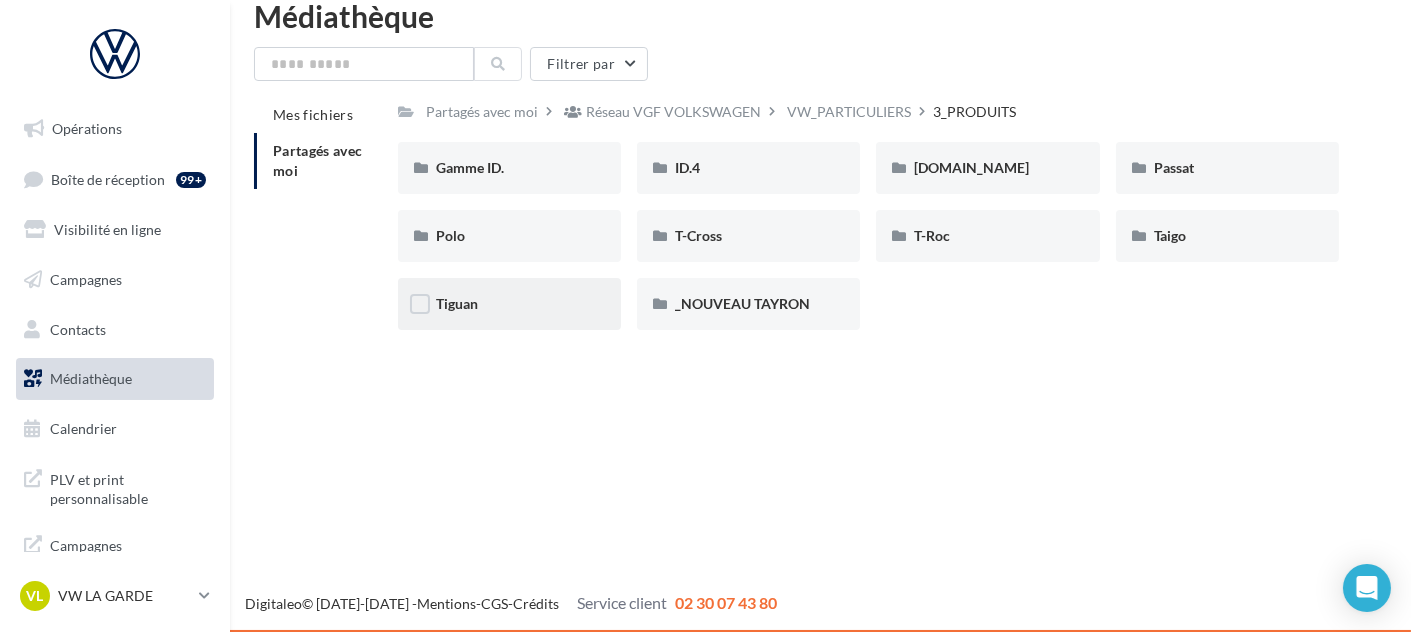 click on "Tiguan" at bounding box center [509, 304] 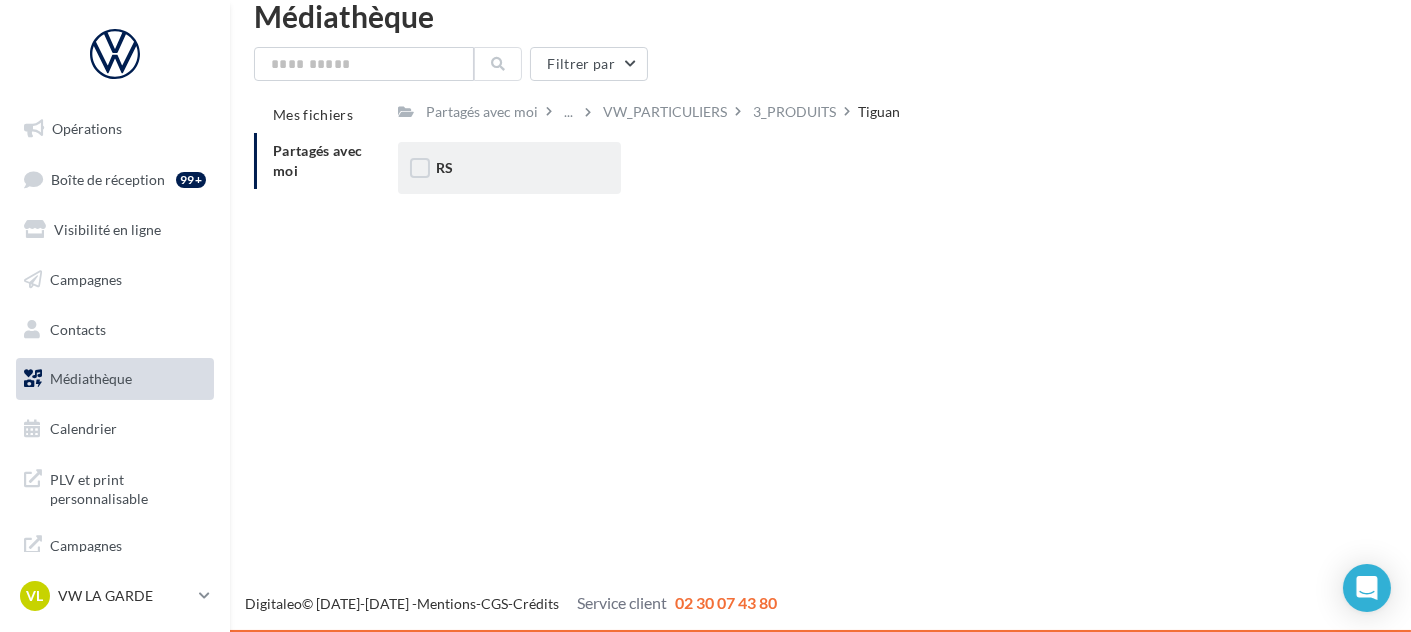 click on "RS" at bounding box center [509, 168] 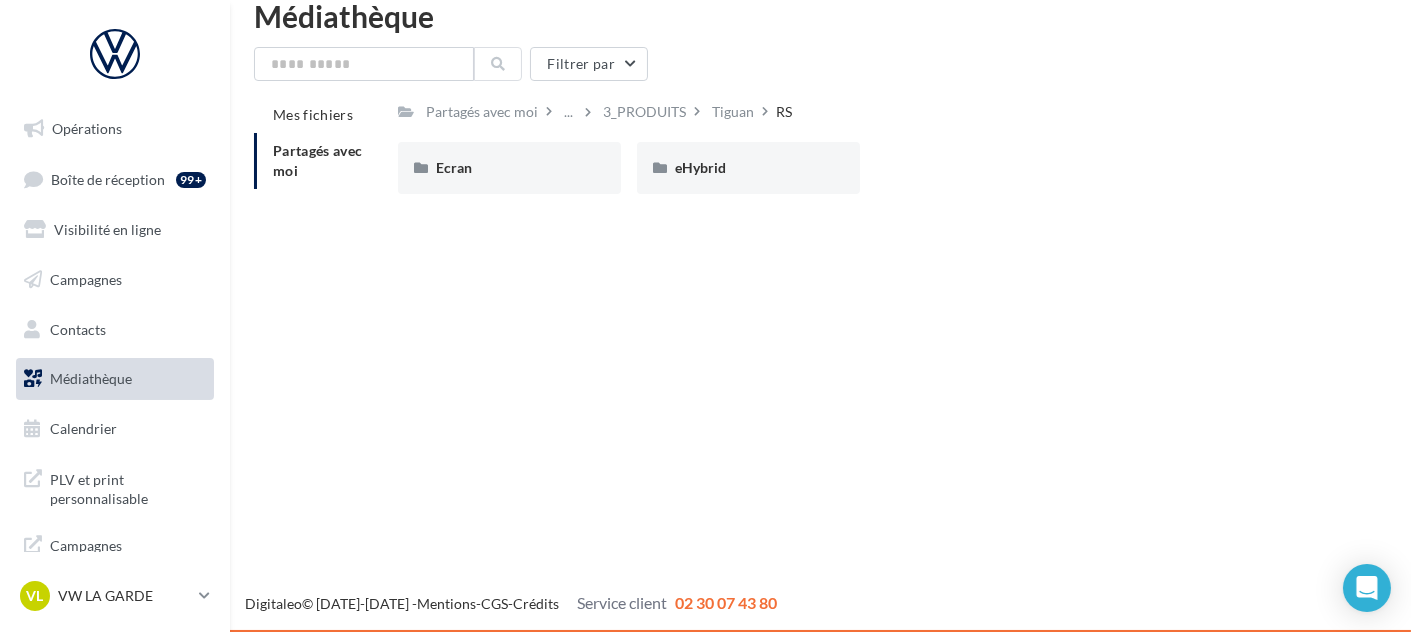 scroll, scrollTop: 0, scrollLeft: 0, axis: both 